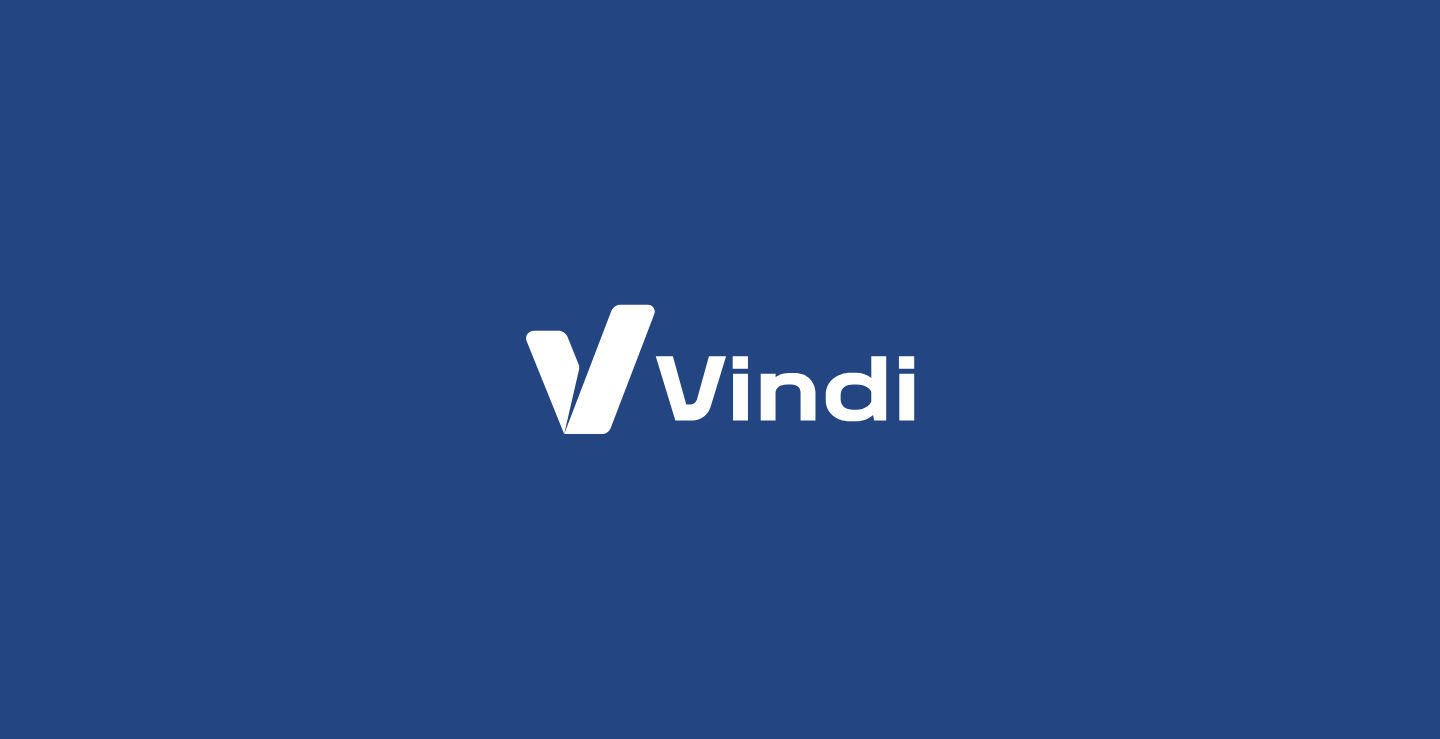scroll, scrollTop: 0, scrollLeft: 0, axis: both 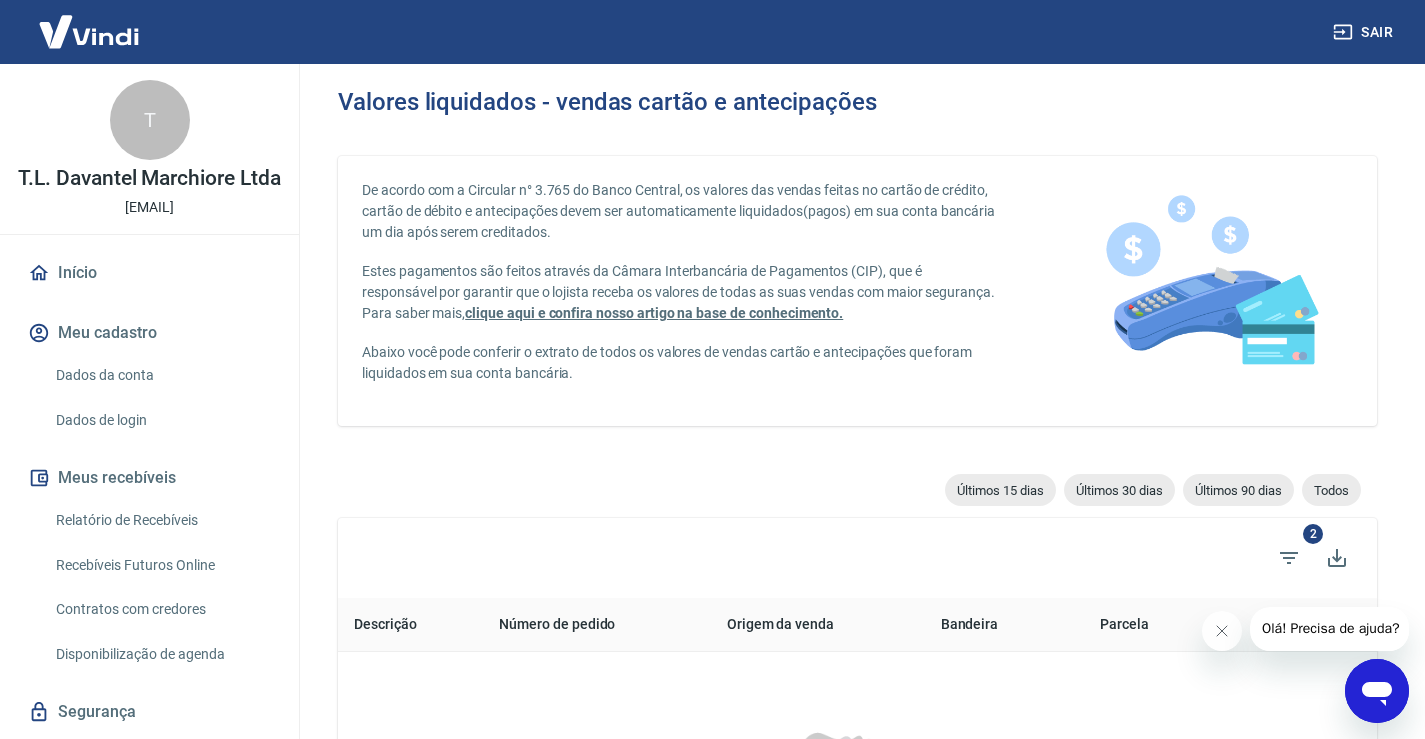 click on "Relatório de Recebíveis" at bounding box center (161, 520) 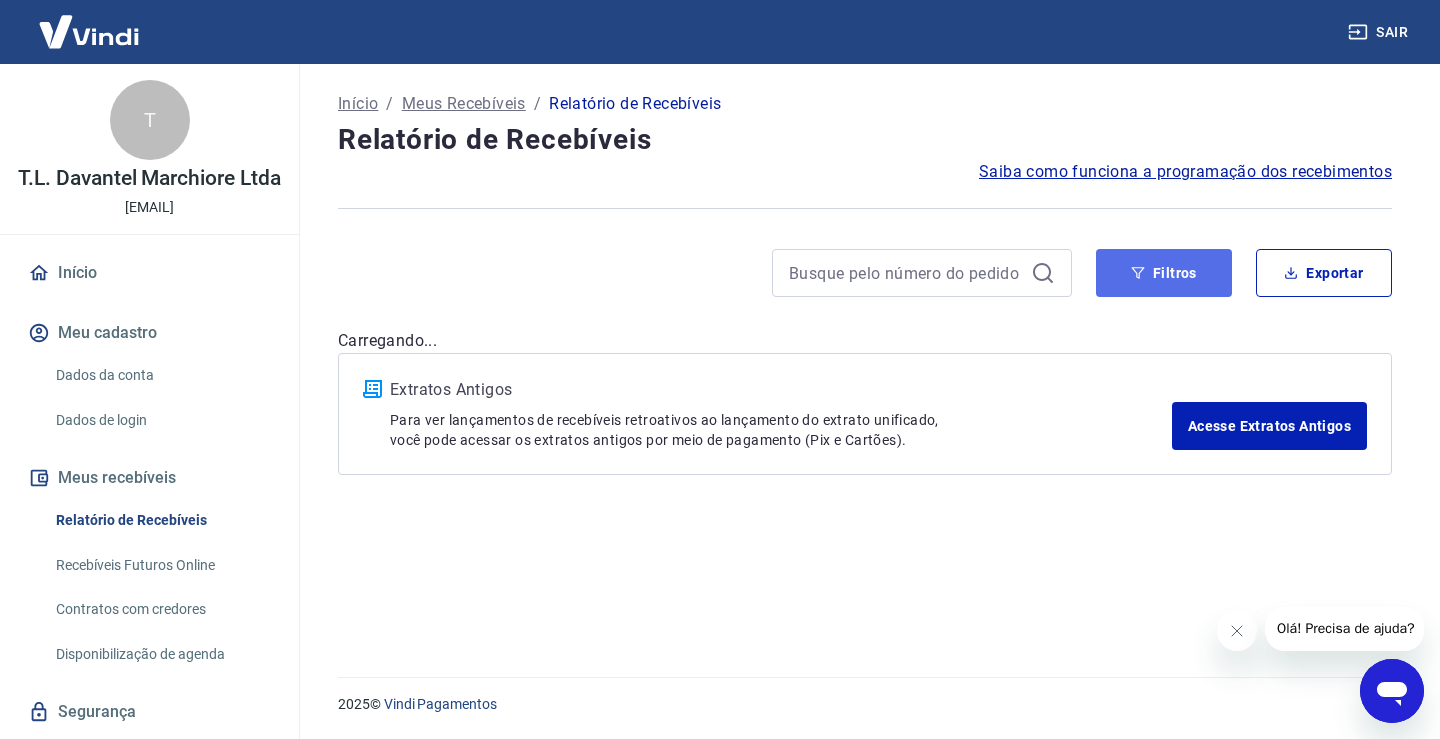 click on "Filtros" at bounding box center (1164, 273) 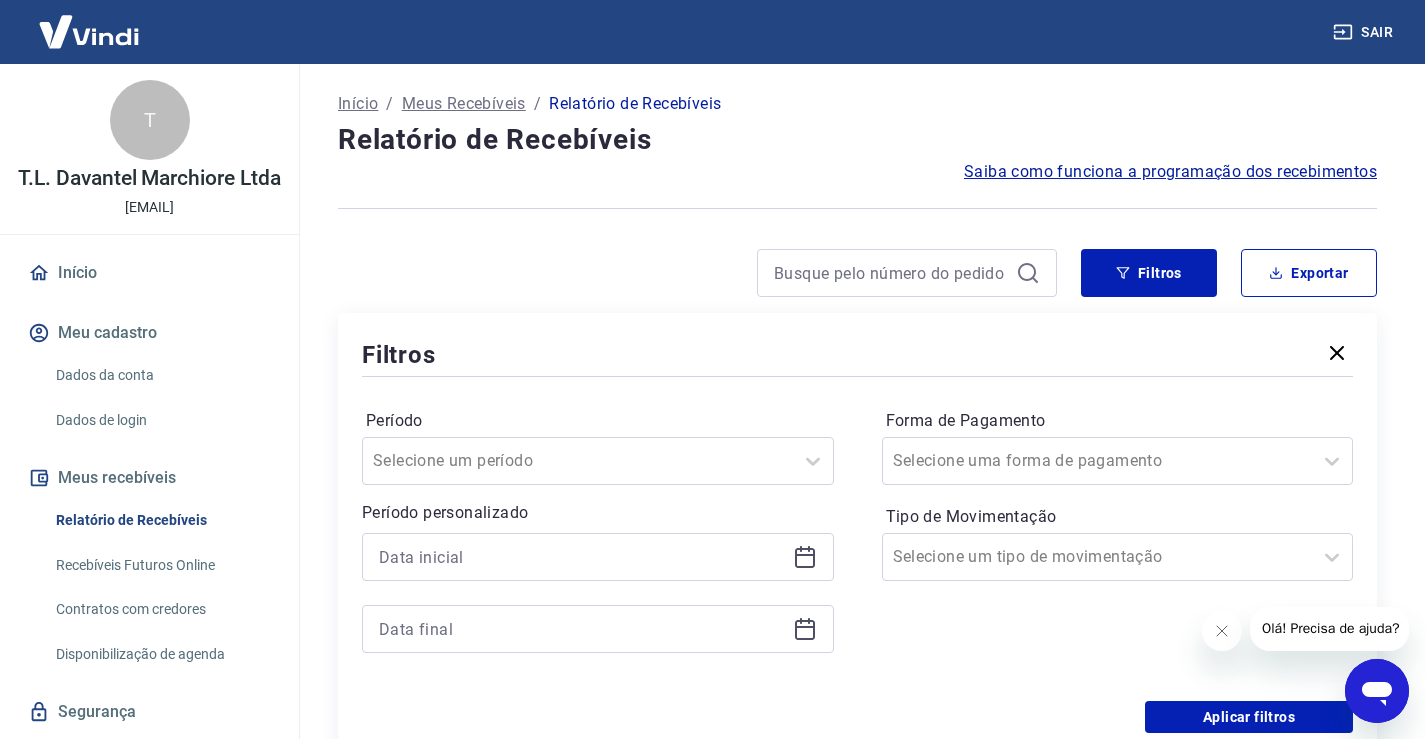 click 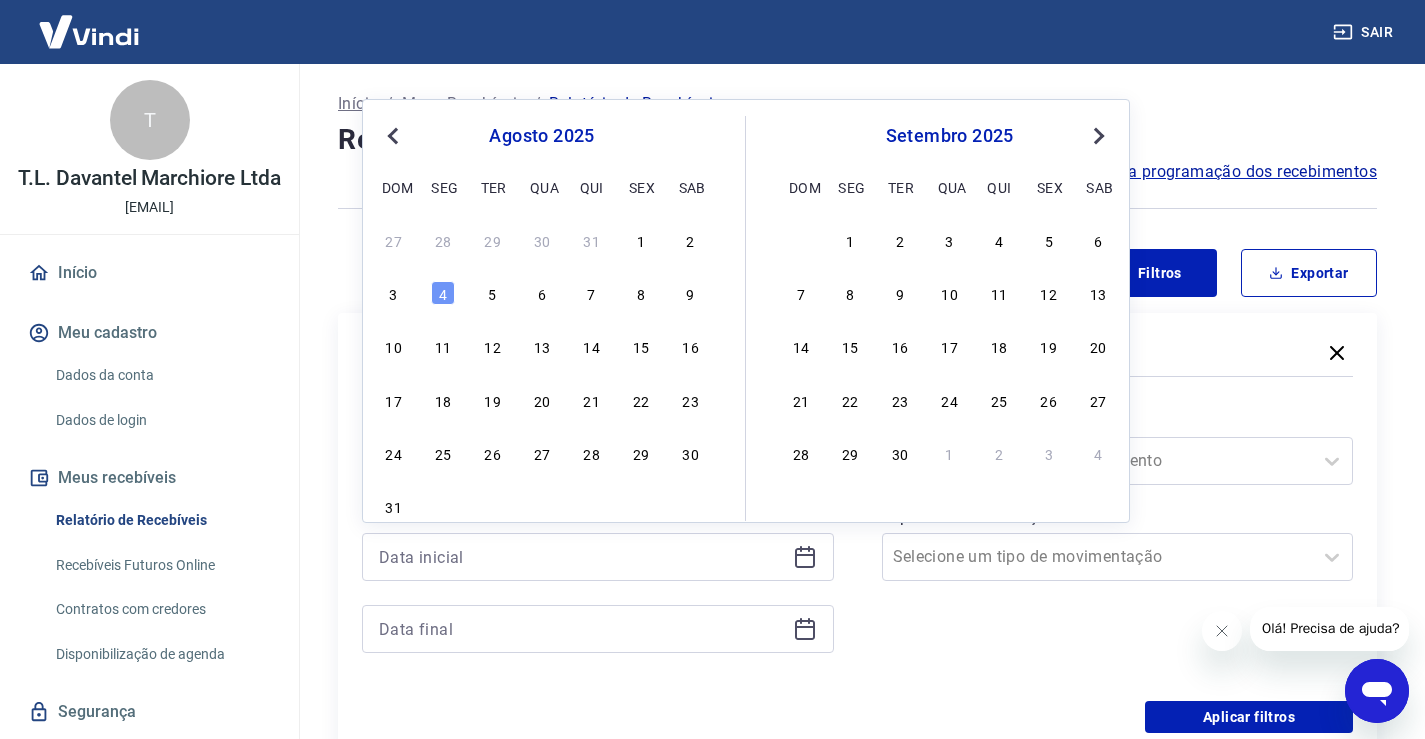 click on "Previous Month" at bounding box center (395, 135) 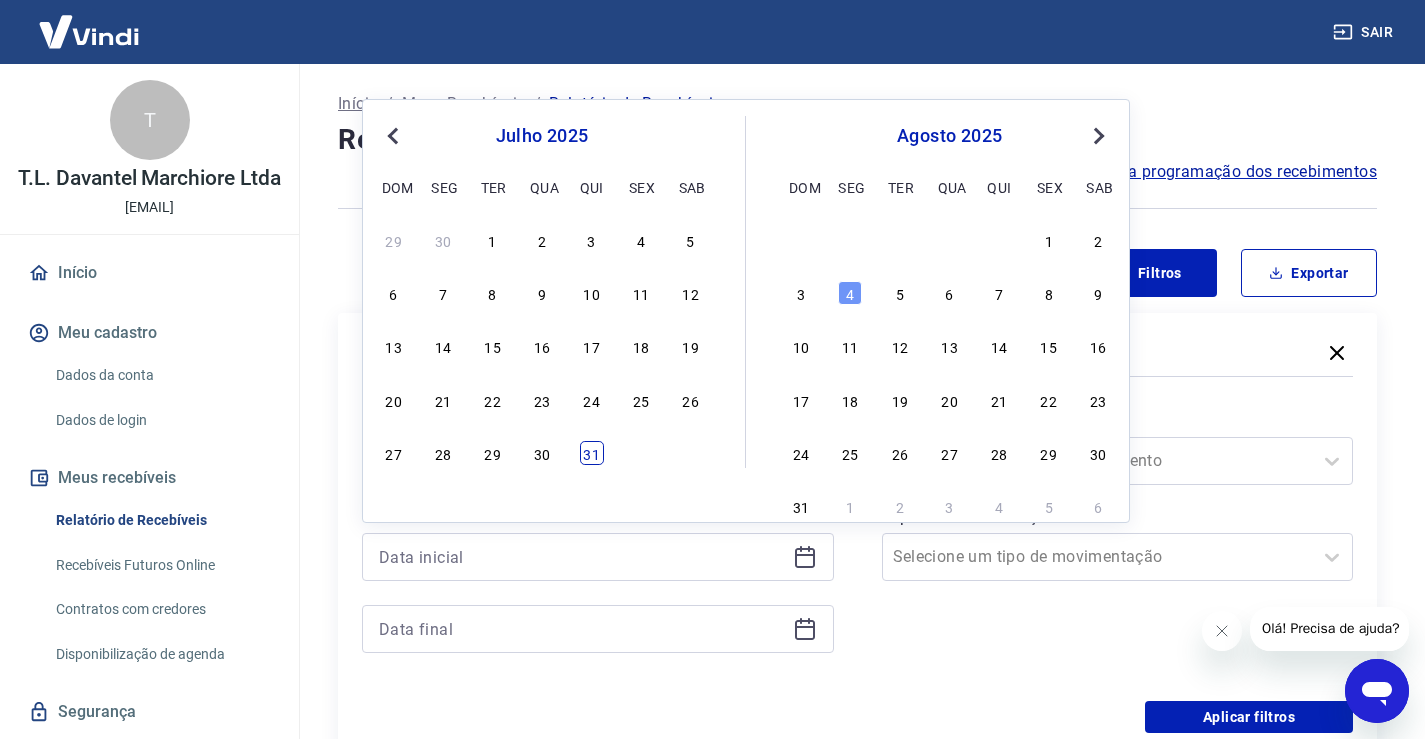 click on "31" at bounding box center (592, 453) 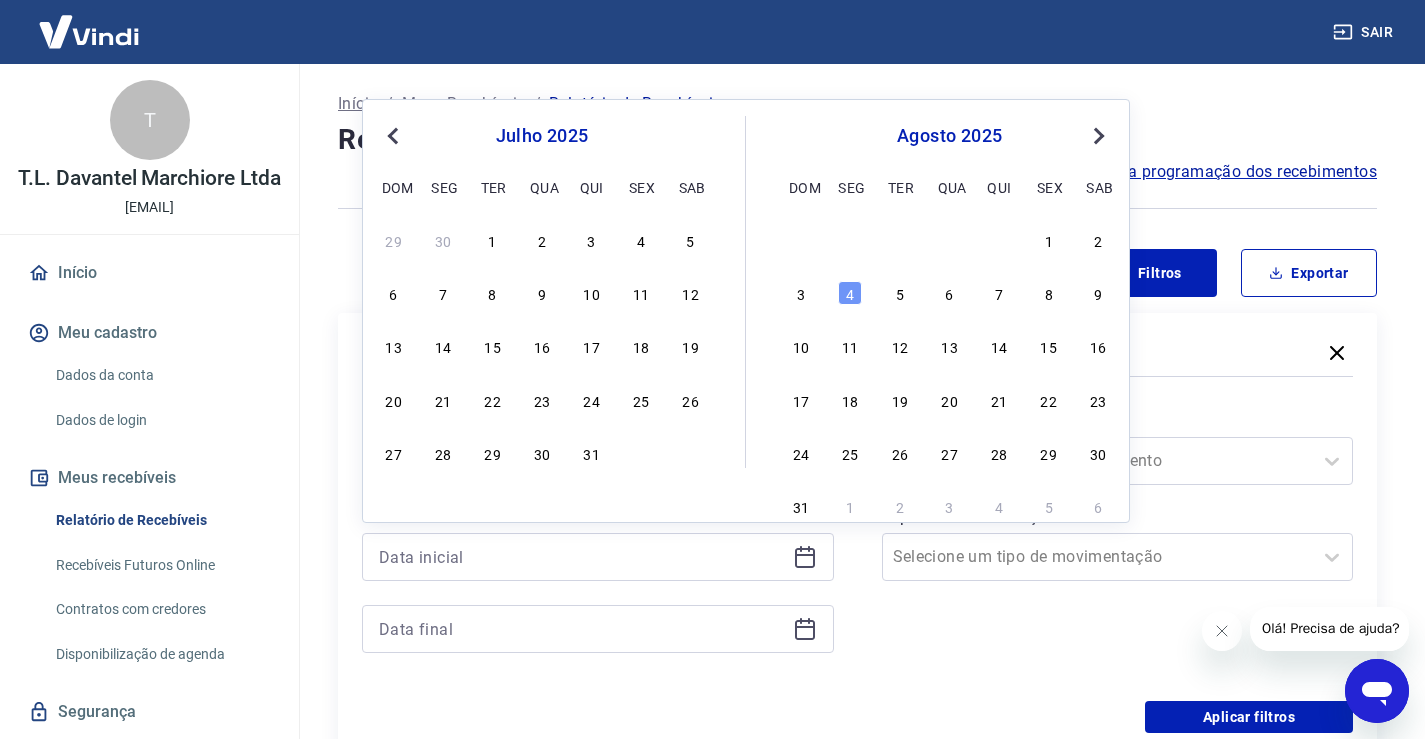 type on "31/07/2025" 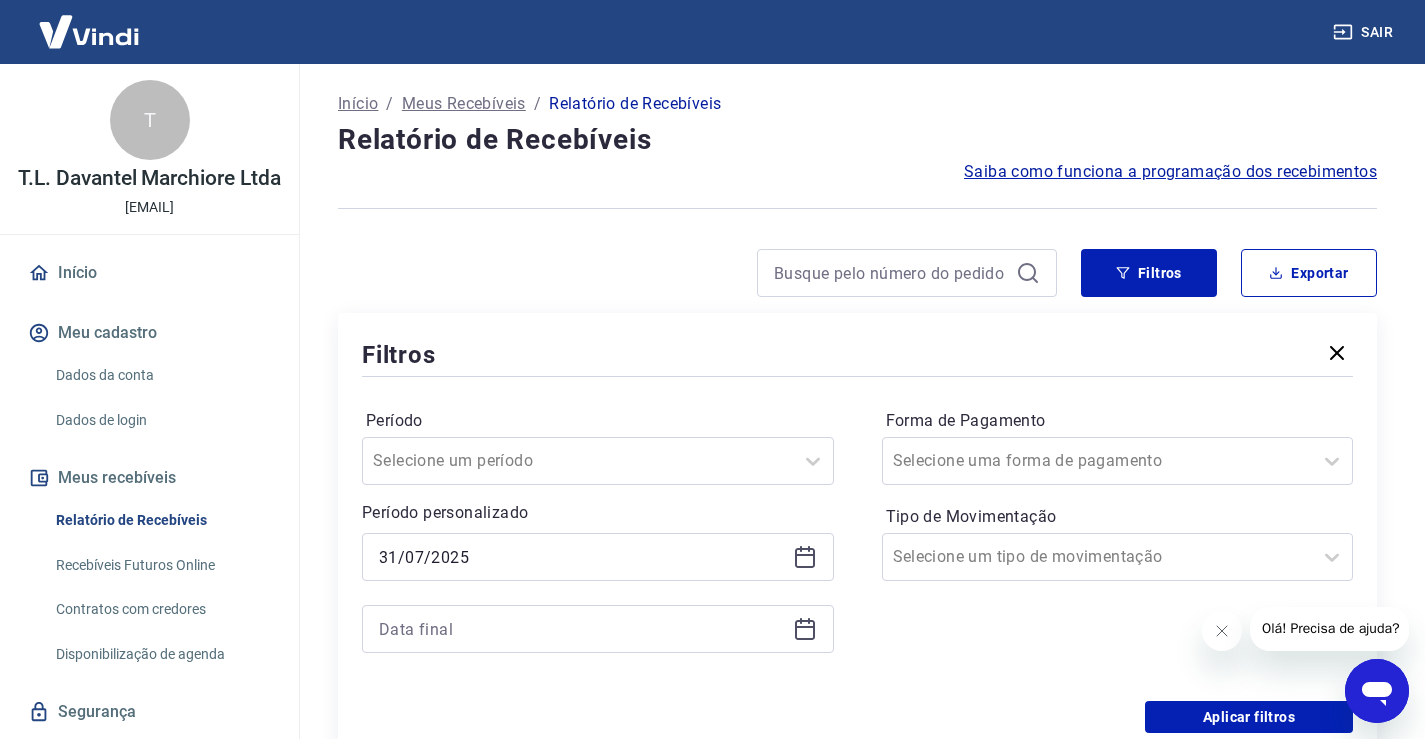 click 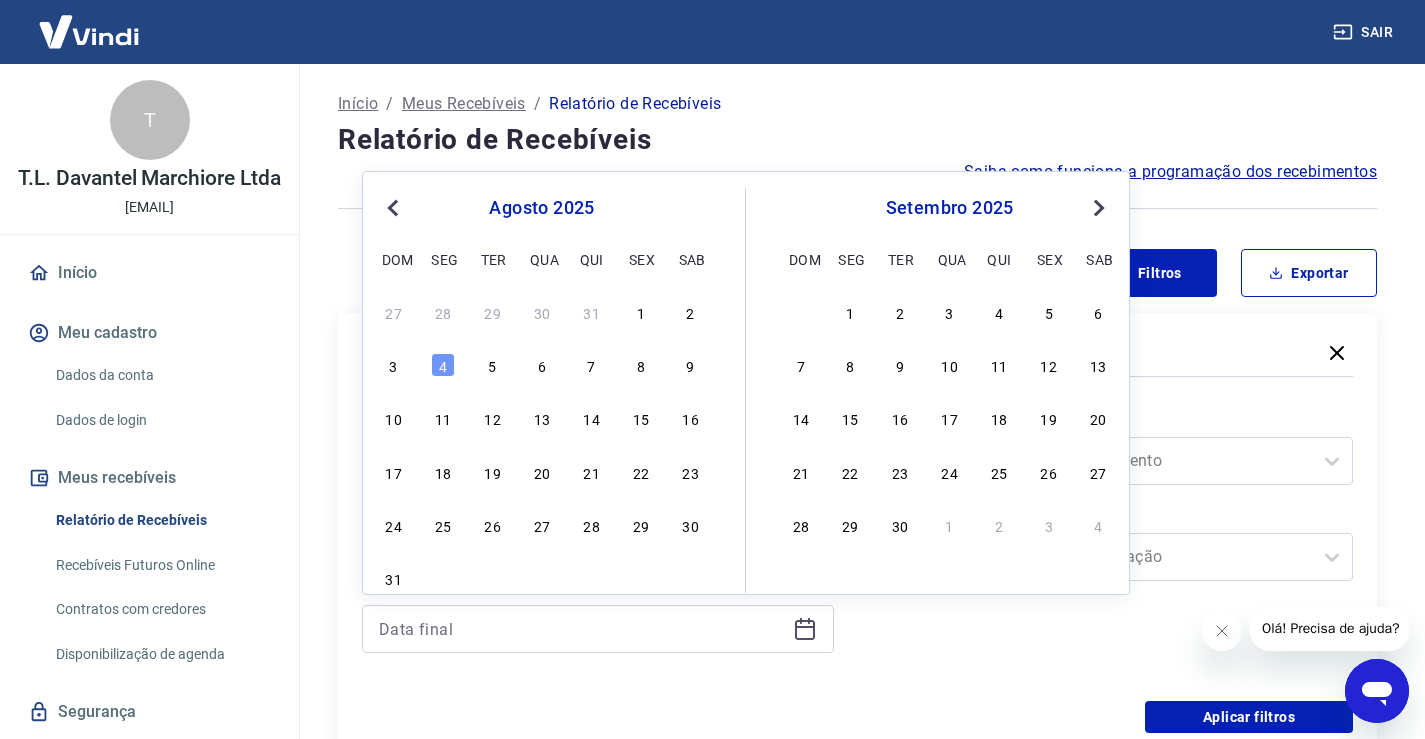 click on "Previous Month" at bounding box center (395, 207) 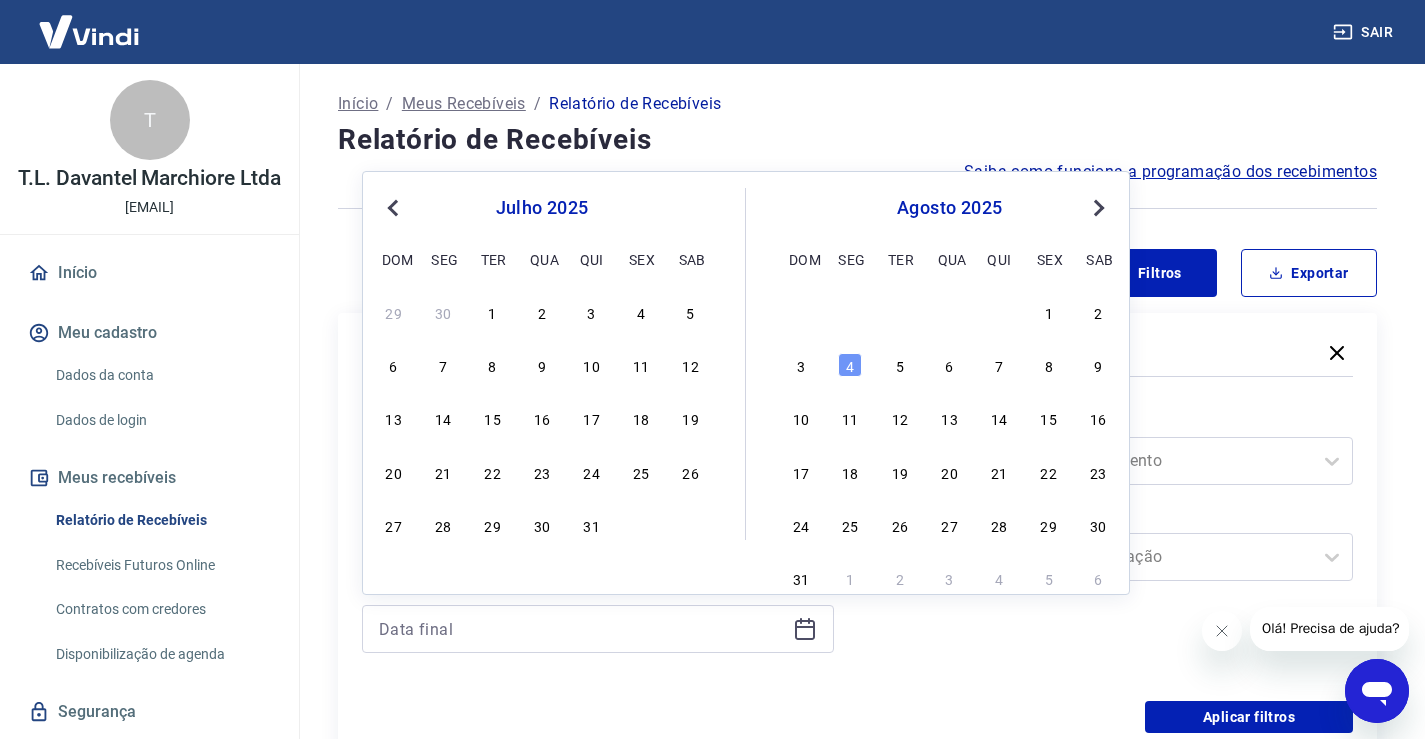 drag, startPoint x: 592, startPoint y: 527, endPoint x: 784, endPoint y: 524, distance: 192.02344 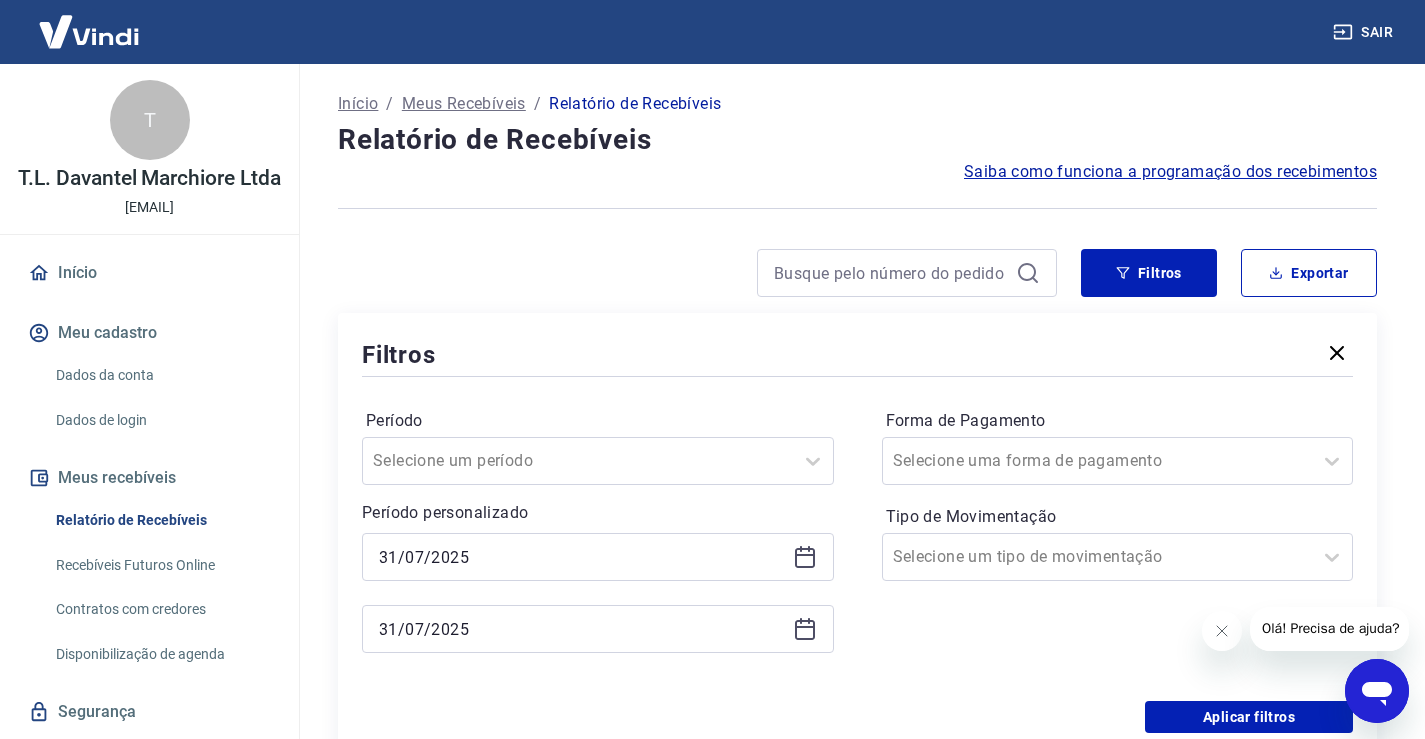 type on "31/07/2025" 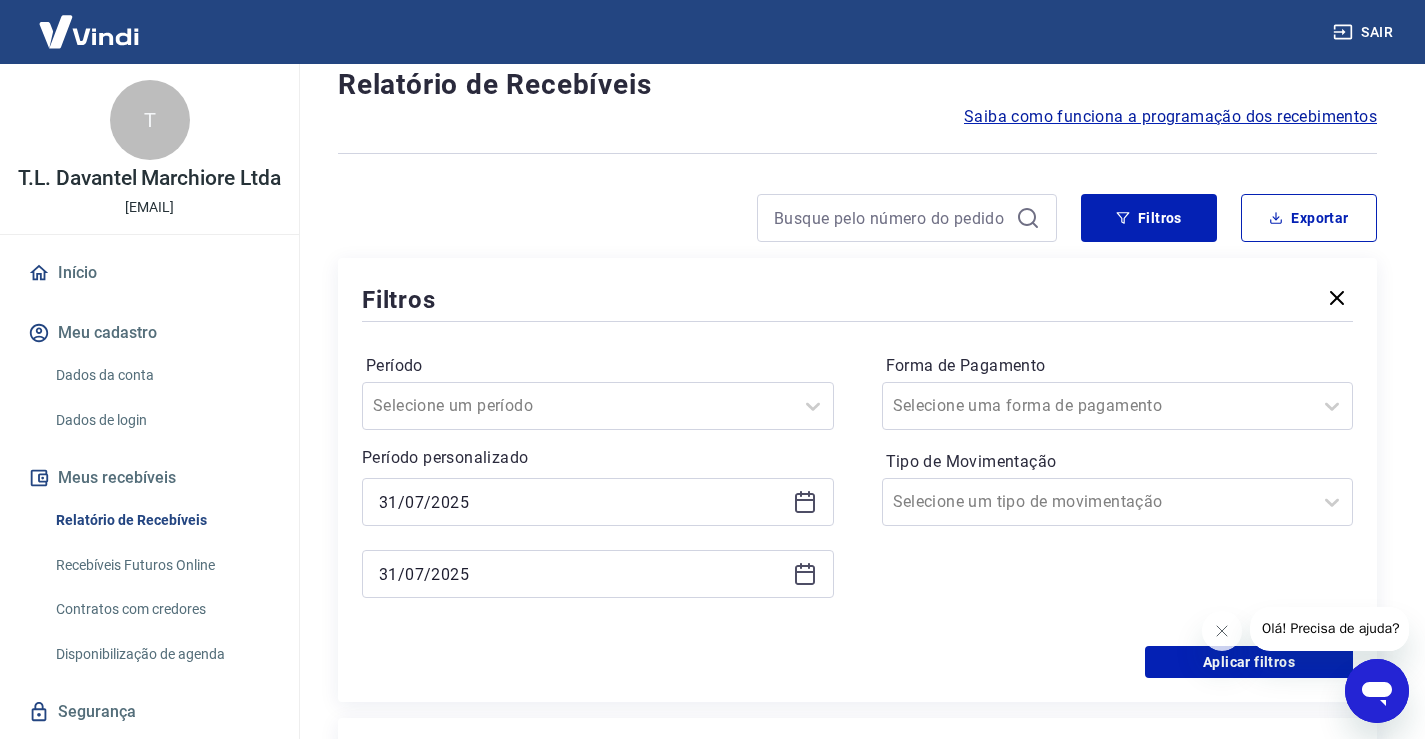 scroll, scrollTop: 200, scrollLeft: 0, axis: vertical 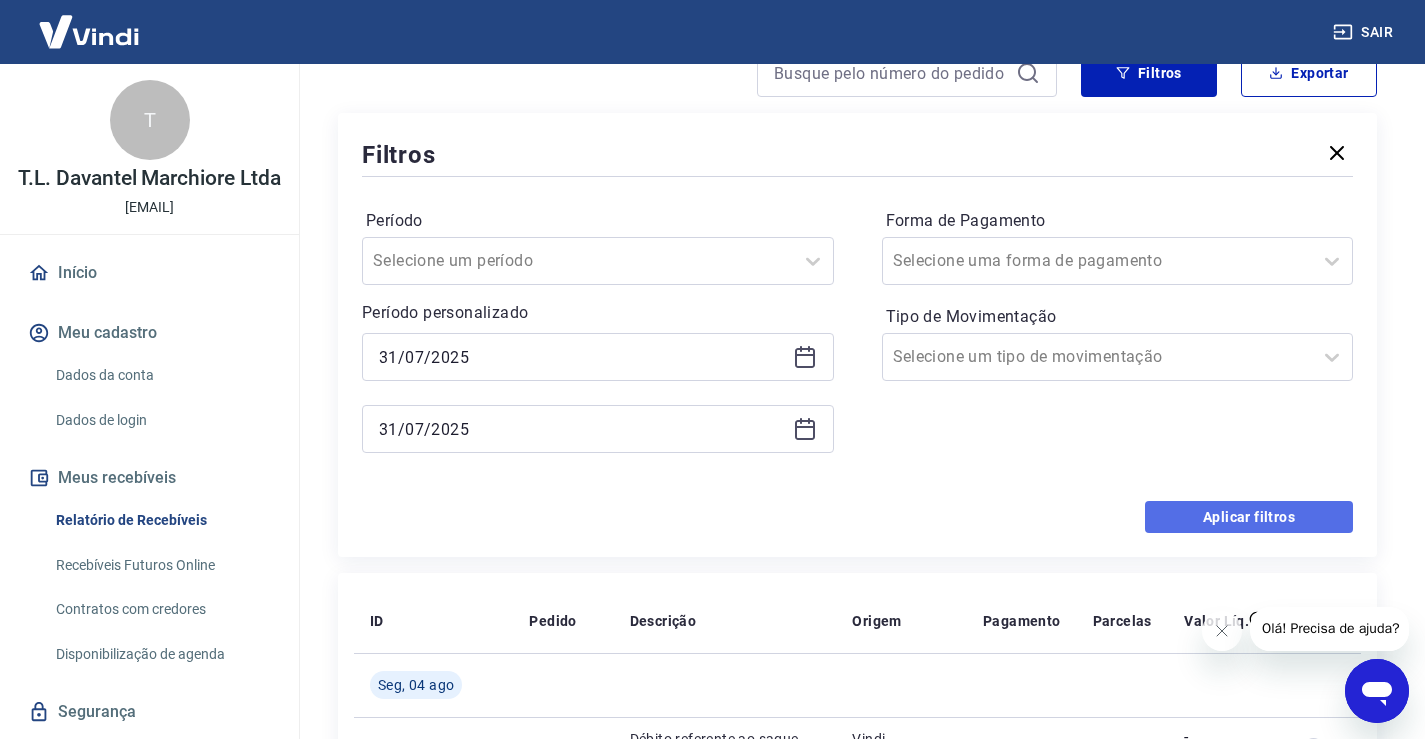 click on "Aplicar filtros" at bounding box center (1249, 517) 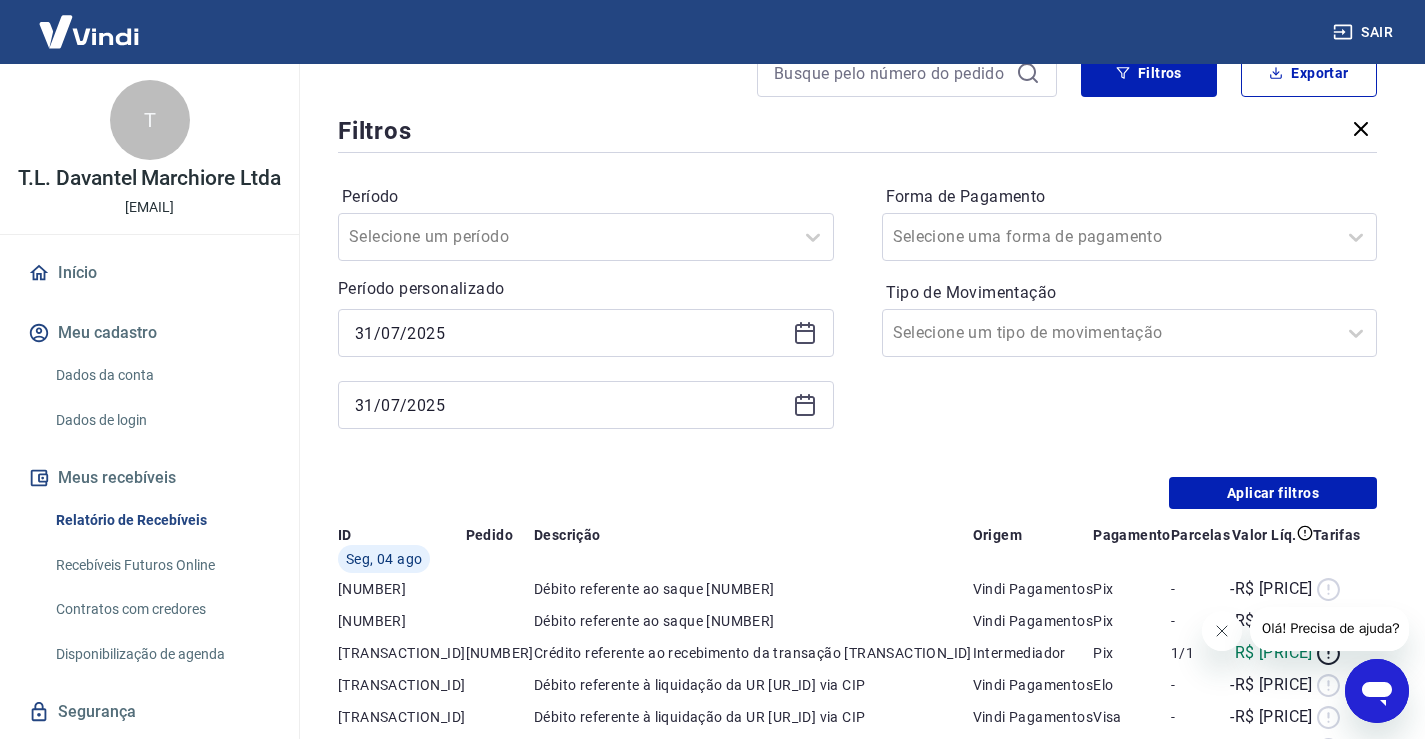 click at bounding box center (1221, 631) 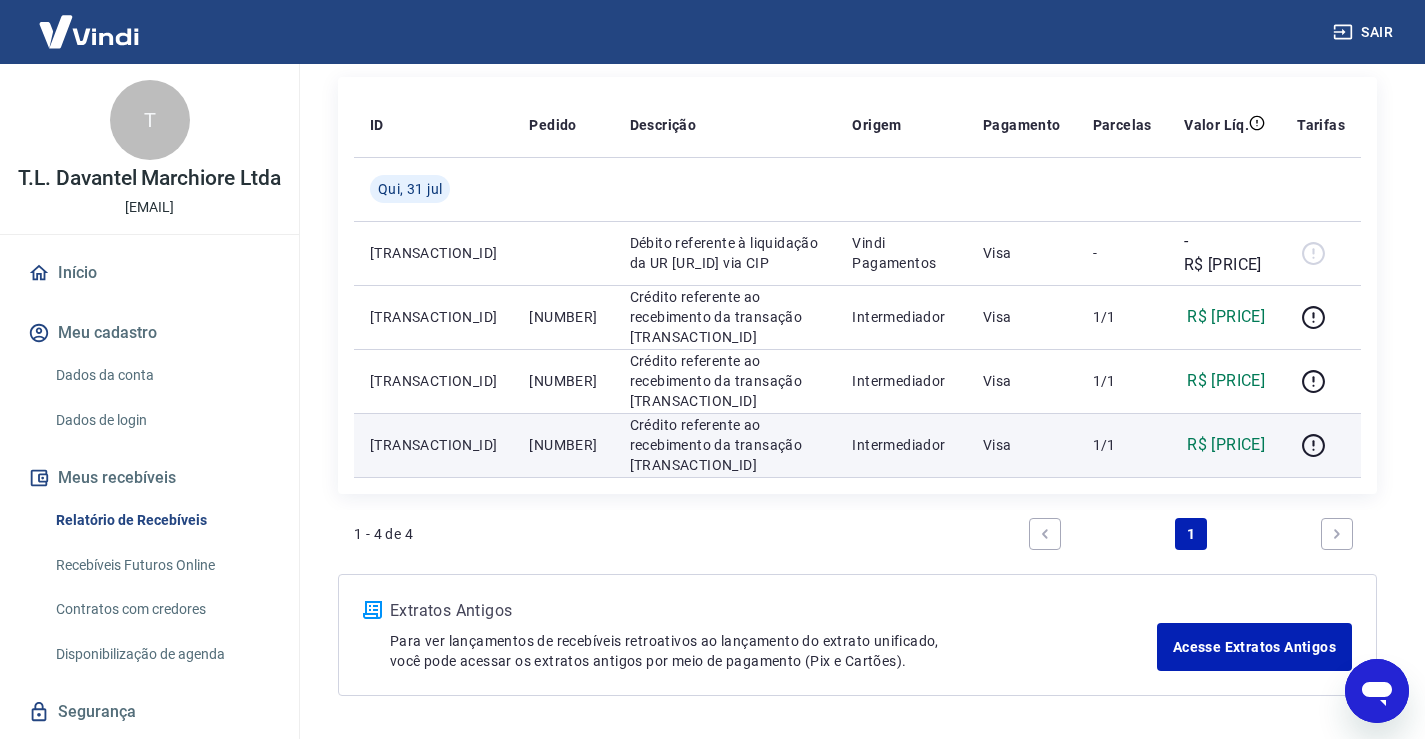 scroll, scrollTop: 267, scrollLeft: 0, axis: vertical 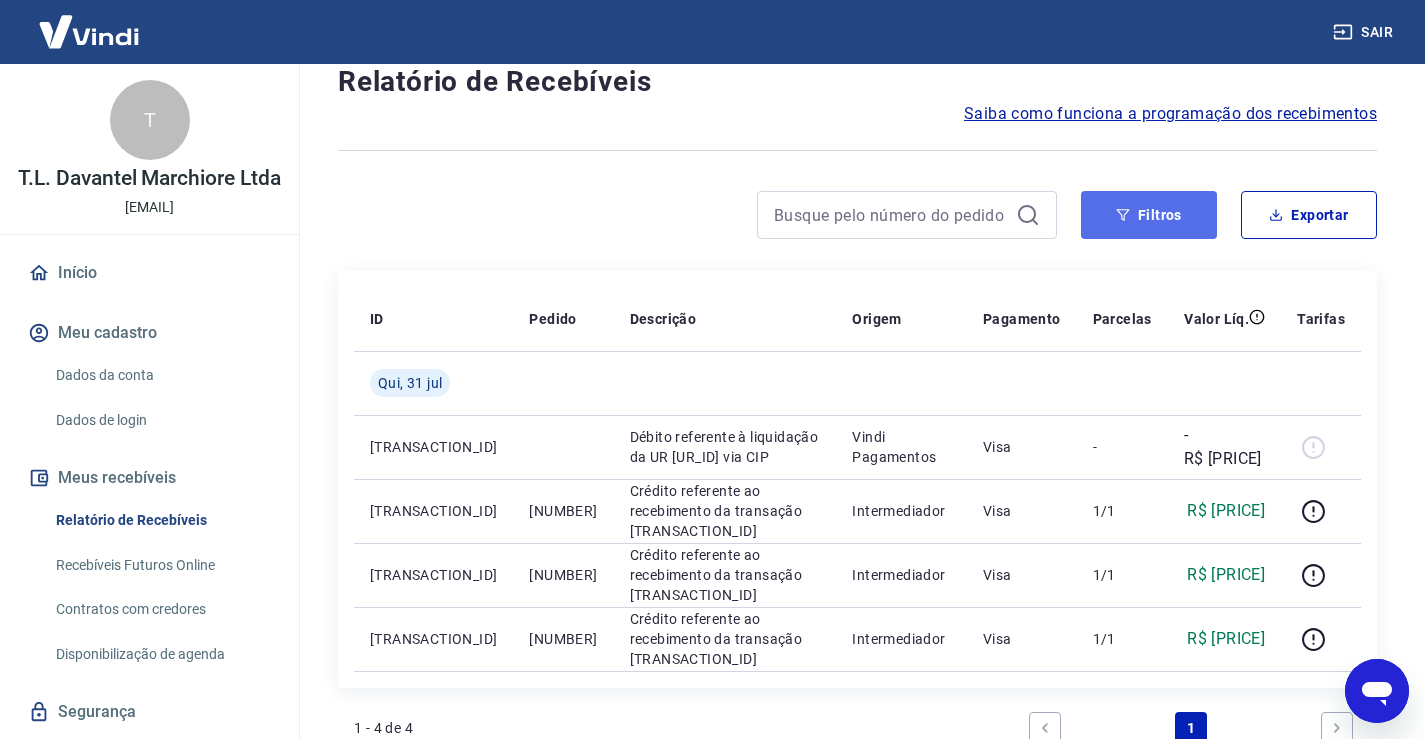 click on "Filtros" at bounding box center (1149, 215) 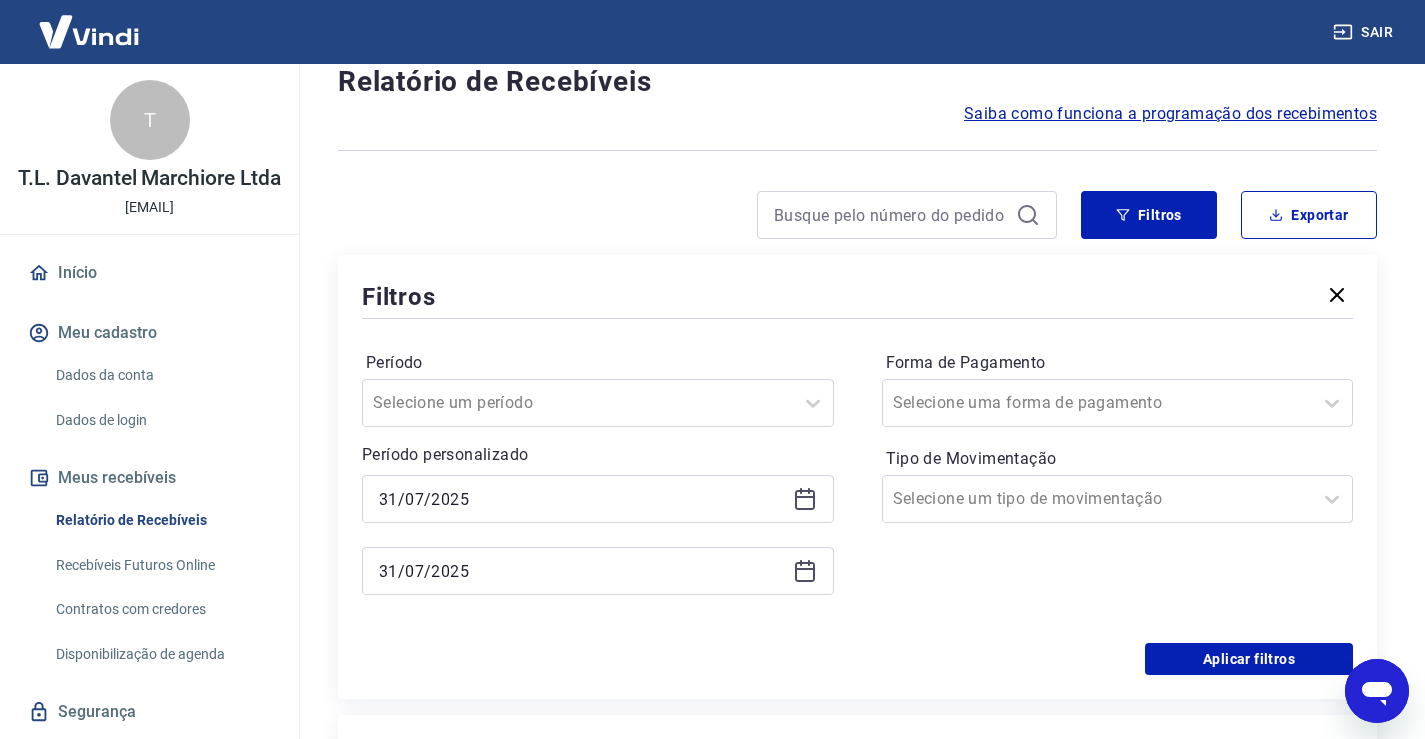 click 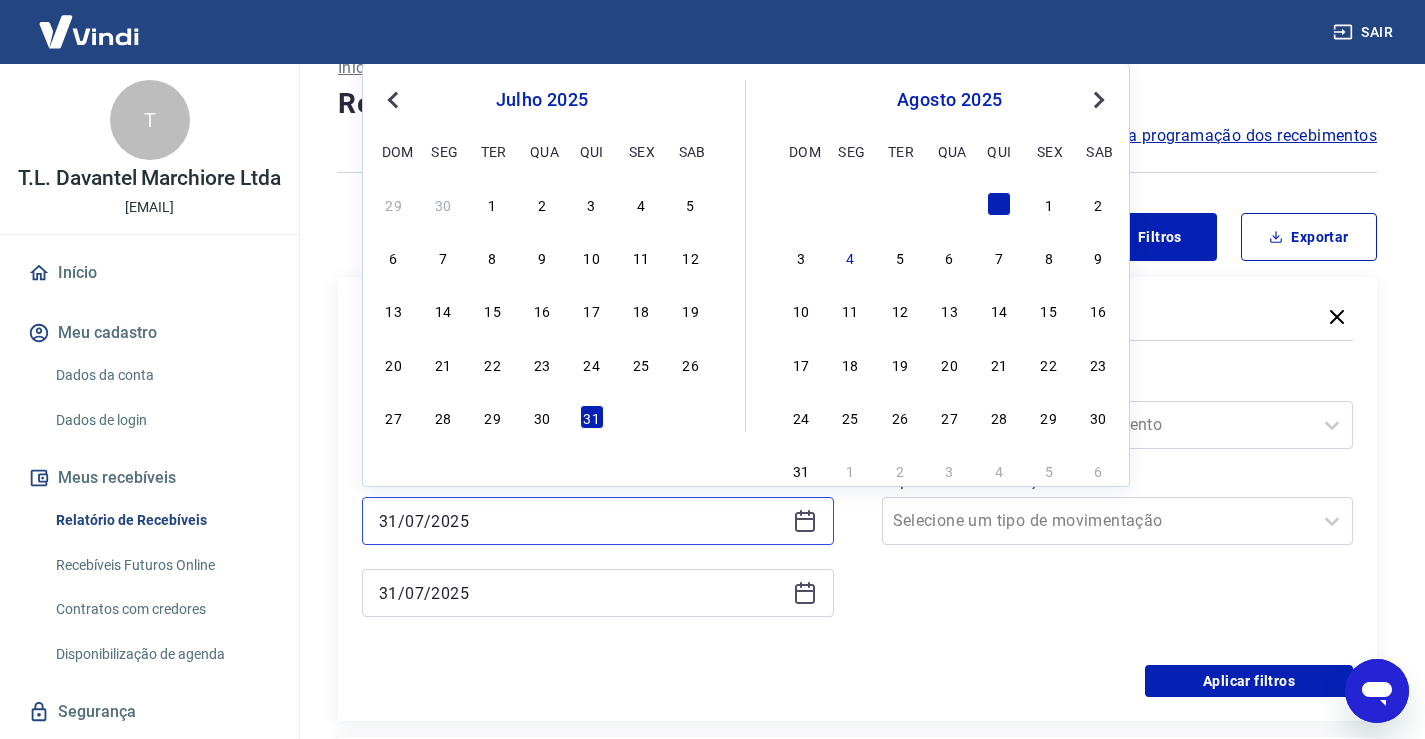 scroll, scrollTop: 24, scrollLeft: 0, axis: vertical 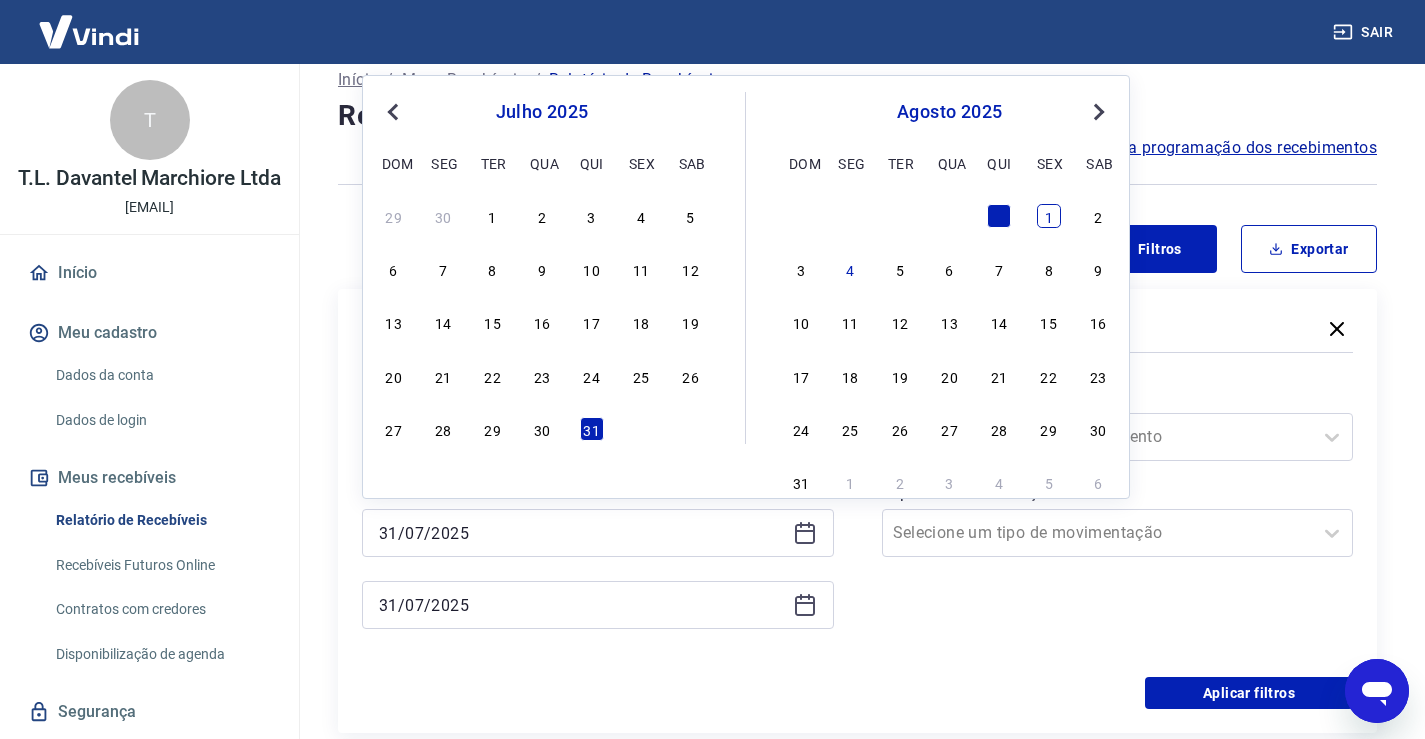 click on "1" at bounding box center (1049, 216) 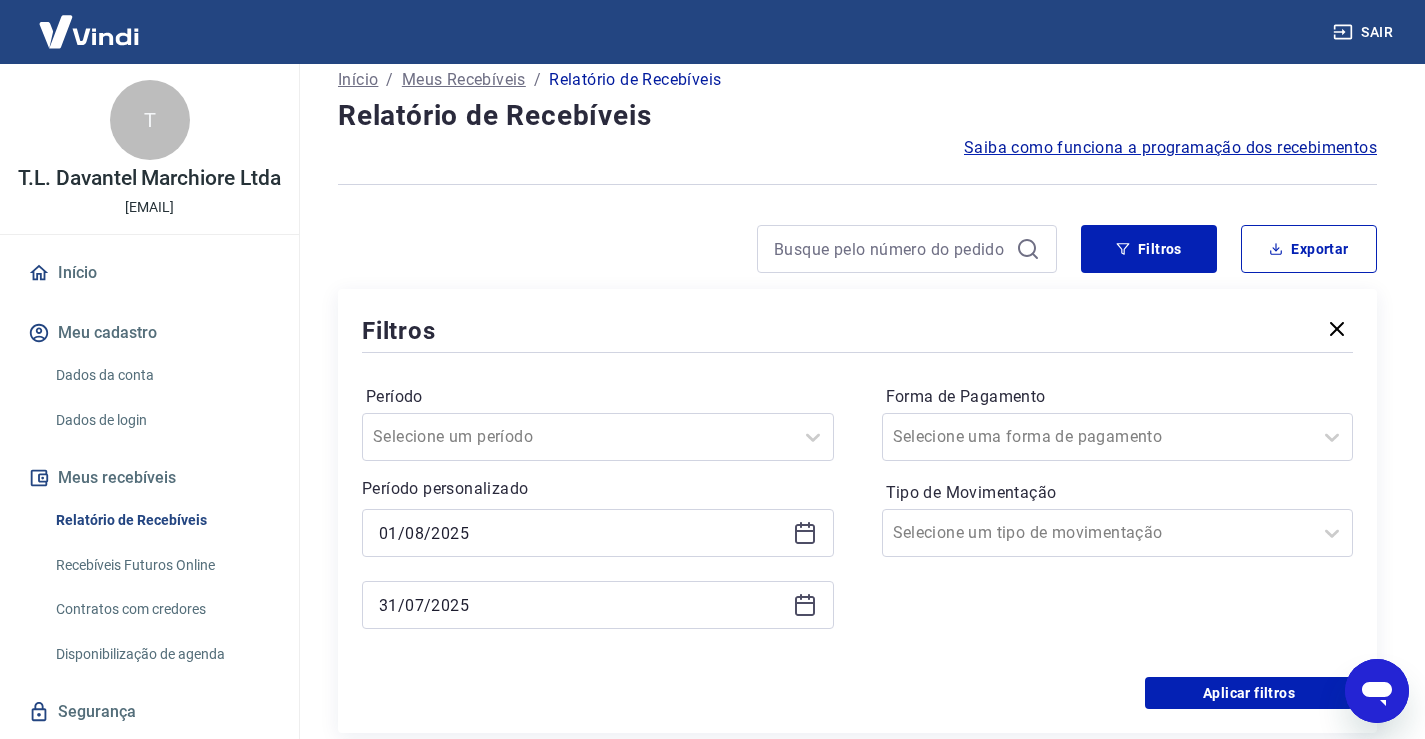 click 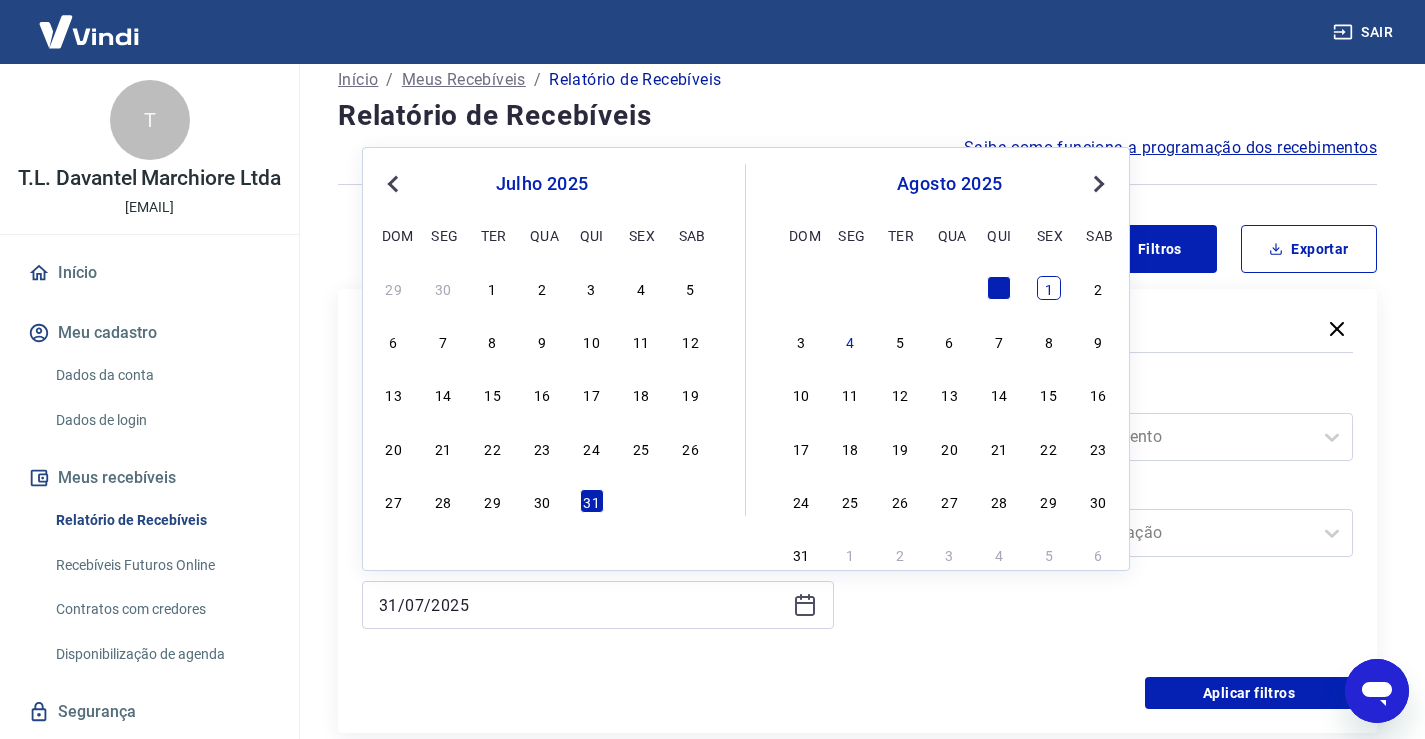 click on "1" at bounding box center [1049, 288] 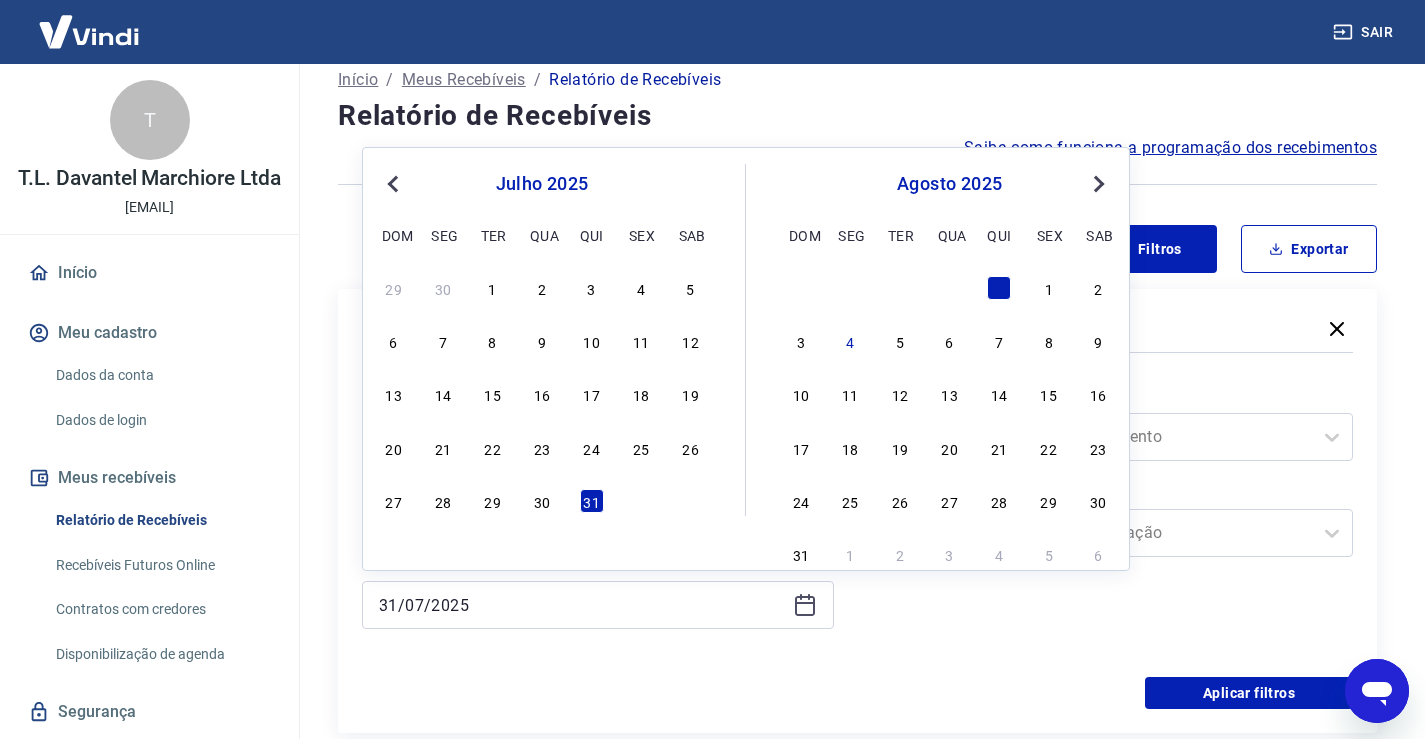 type on "01/08/2025" 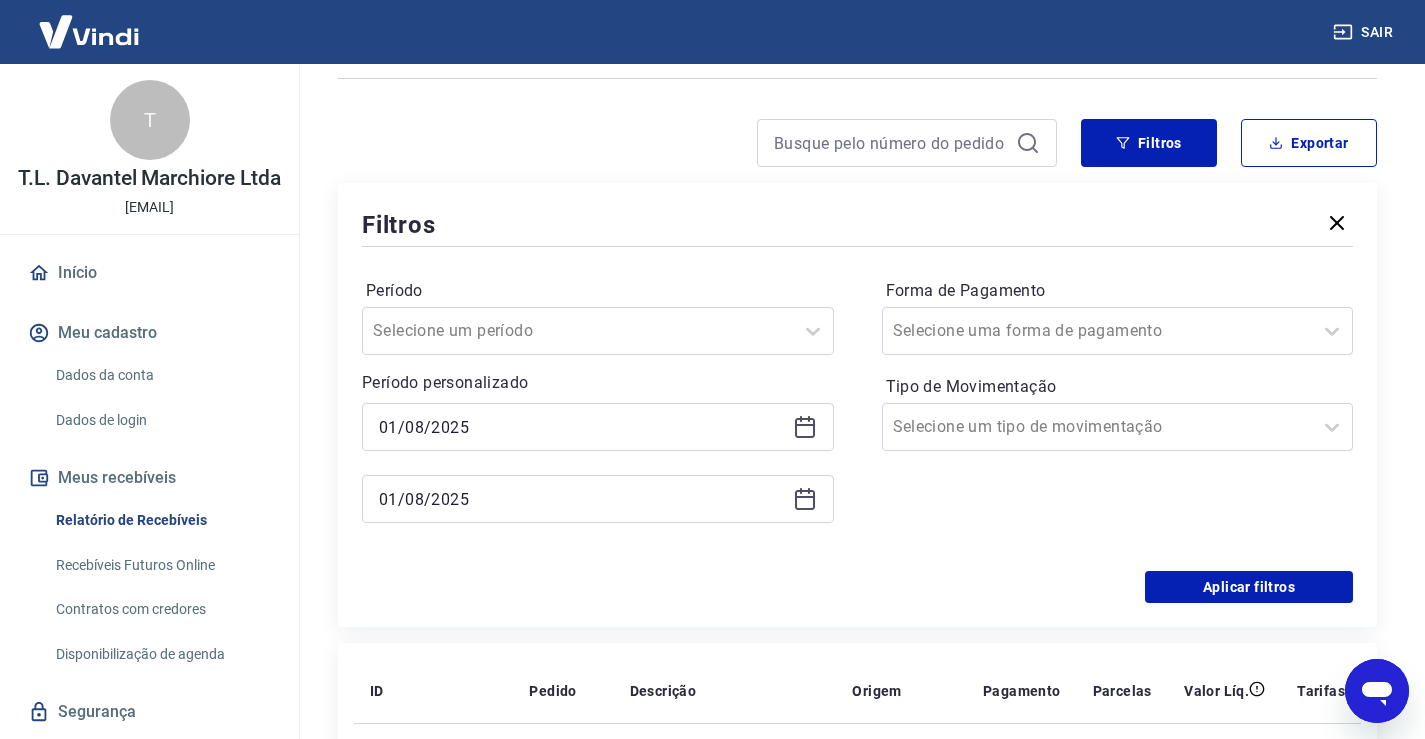 scroll, scrollTop: 191, scrollLeft: 0, axis: vertical 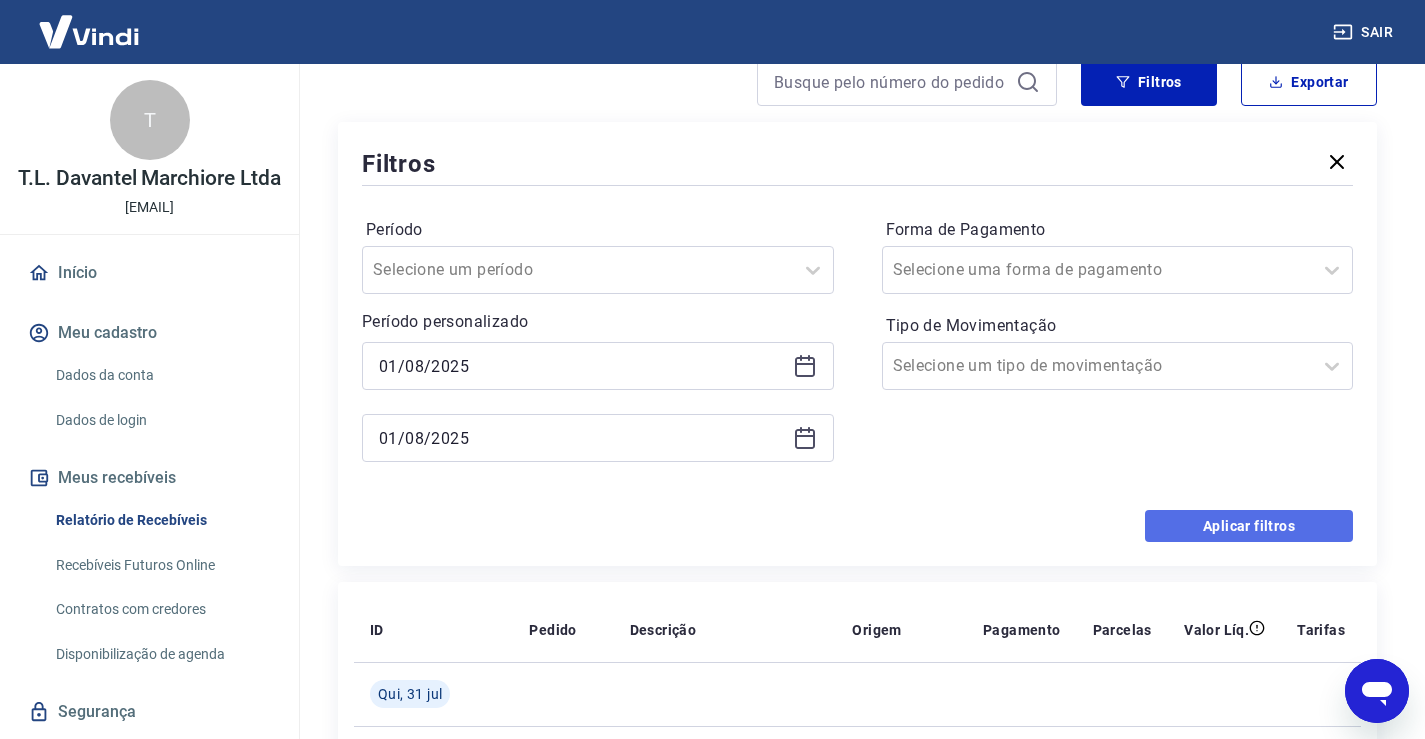 click on "Aplicar filtros" at bounding box center (1249, 526) 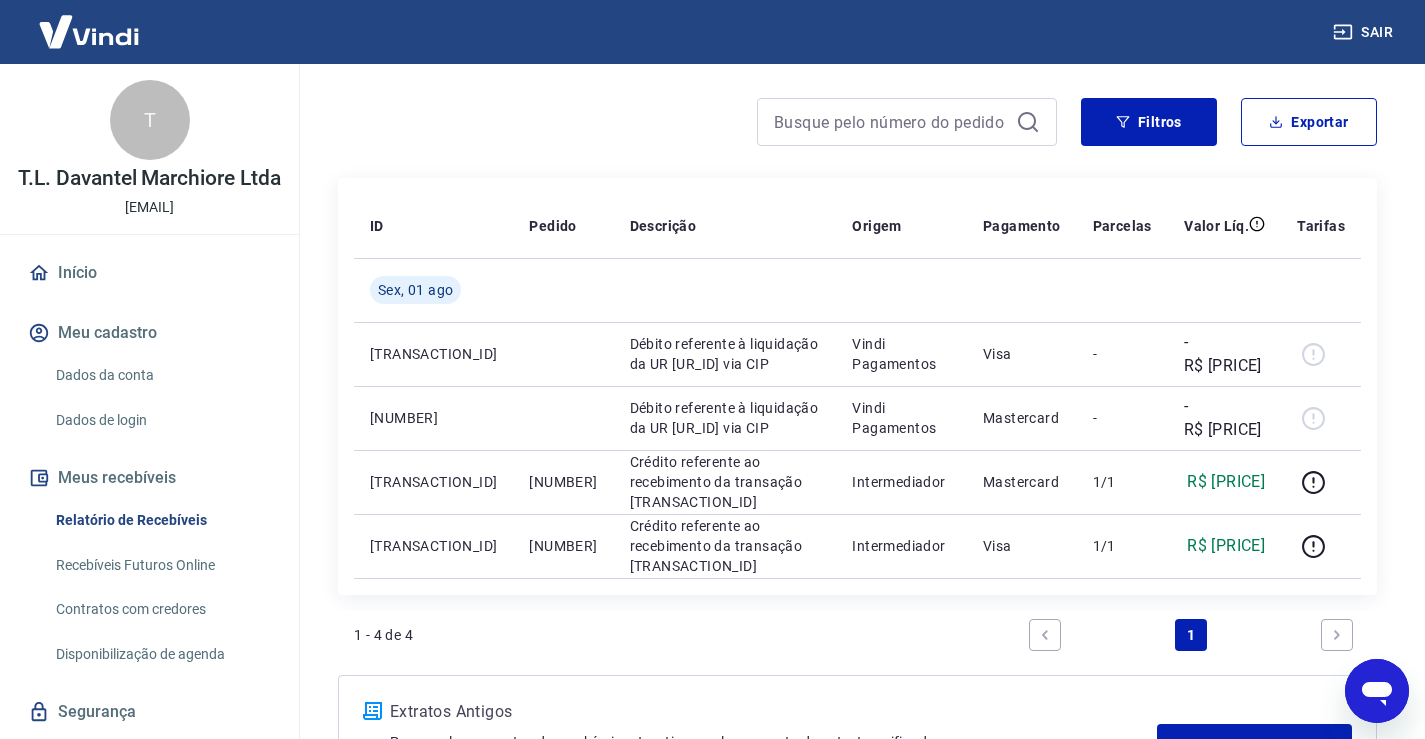 scroll, scrollTop: 0, scrollLeft: 0, axis: both 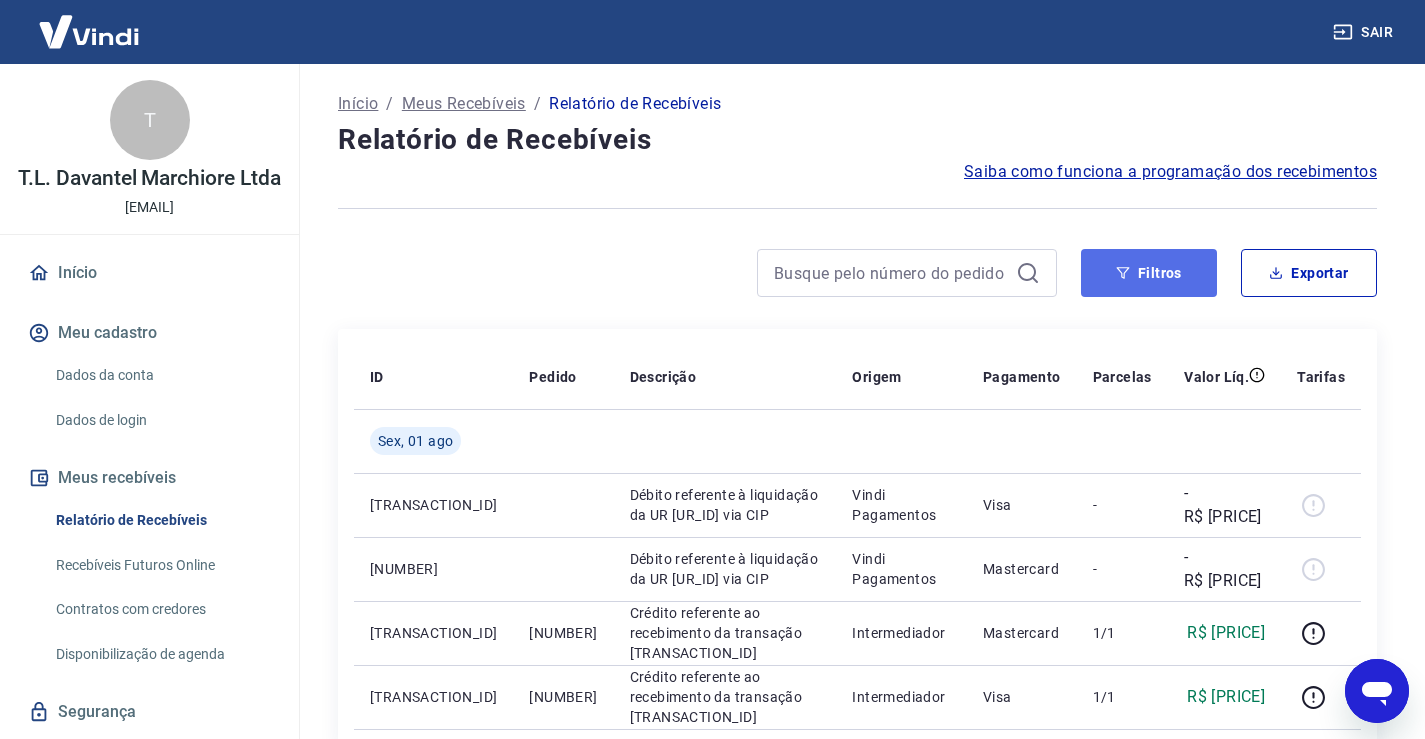 click on "Filtros" at bounding box center (1149, 273) 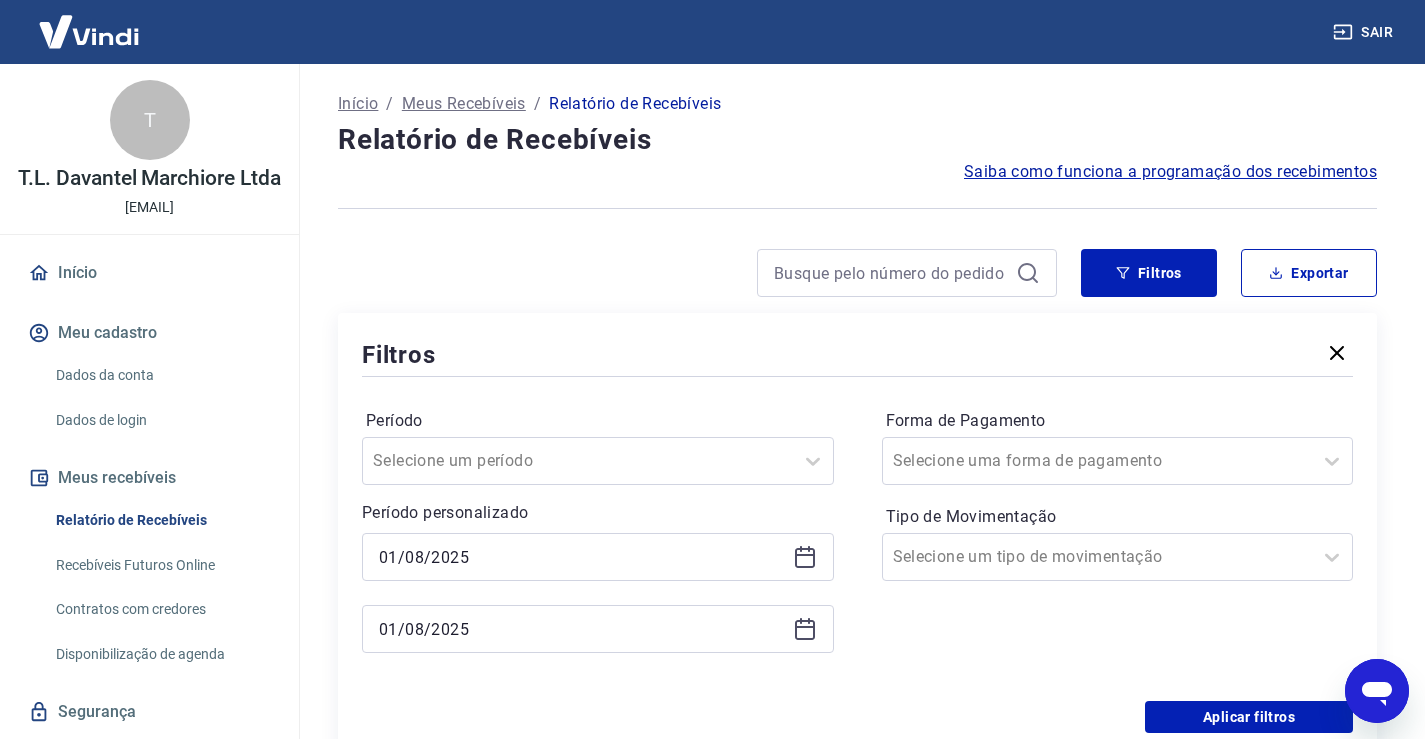 click 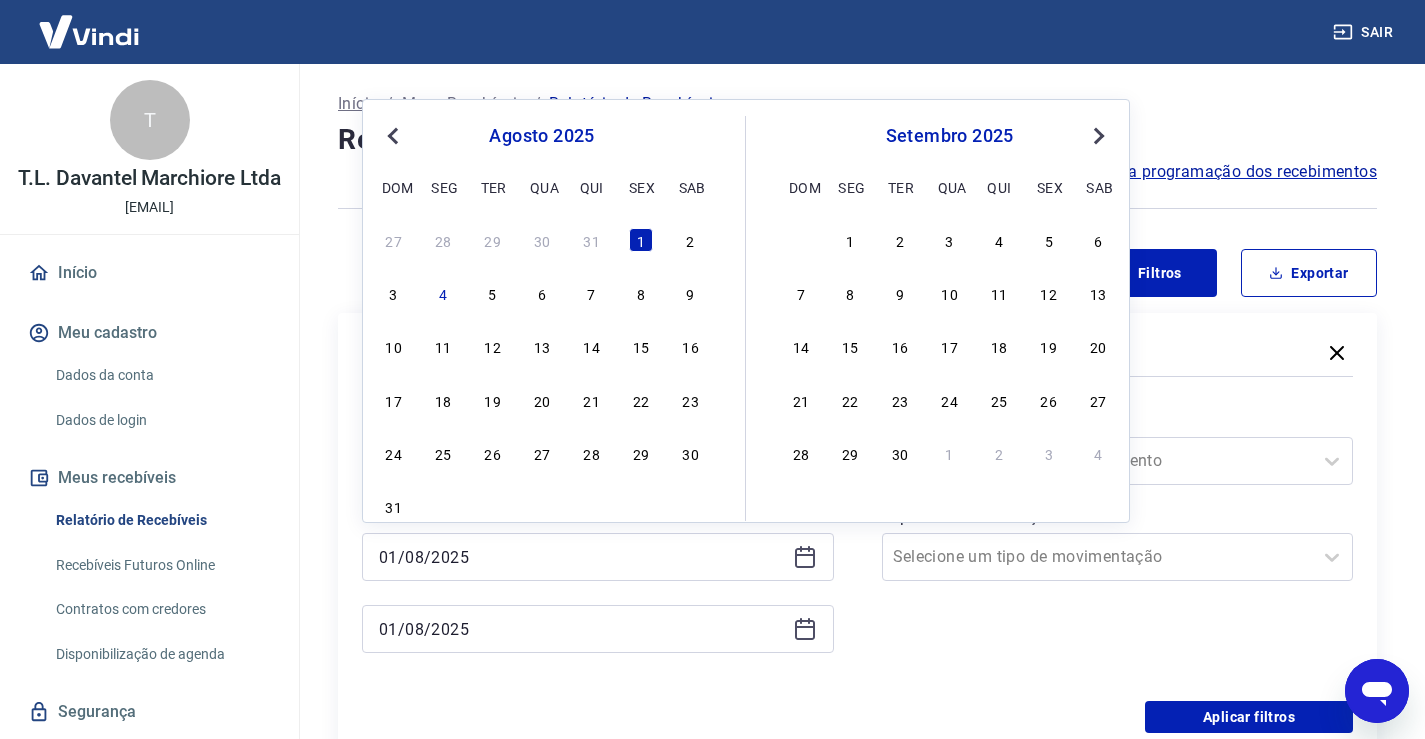 drag, startPoint x: 689, startPoint y: 245, endPoint x: 701, endPoint y: 264, distance: 22.472204 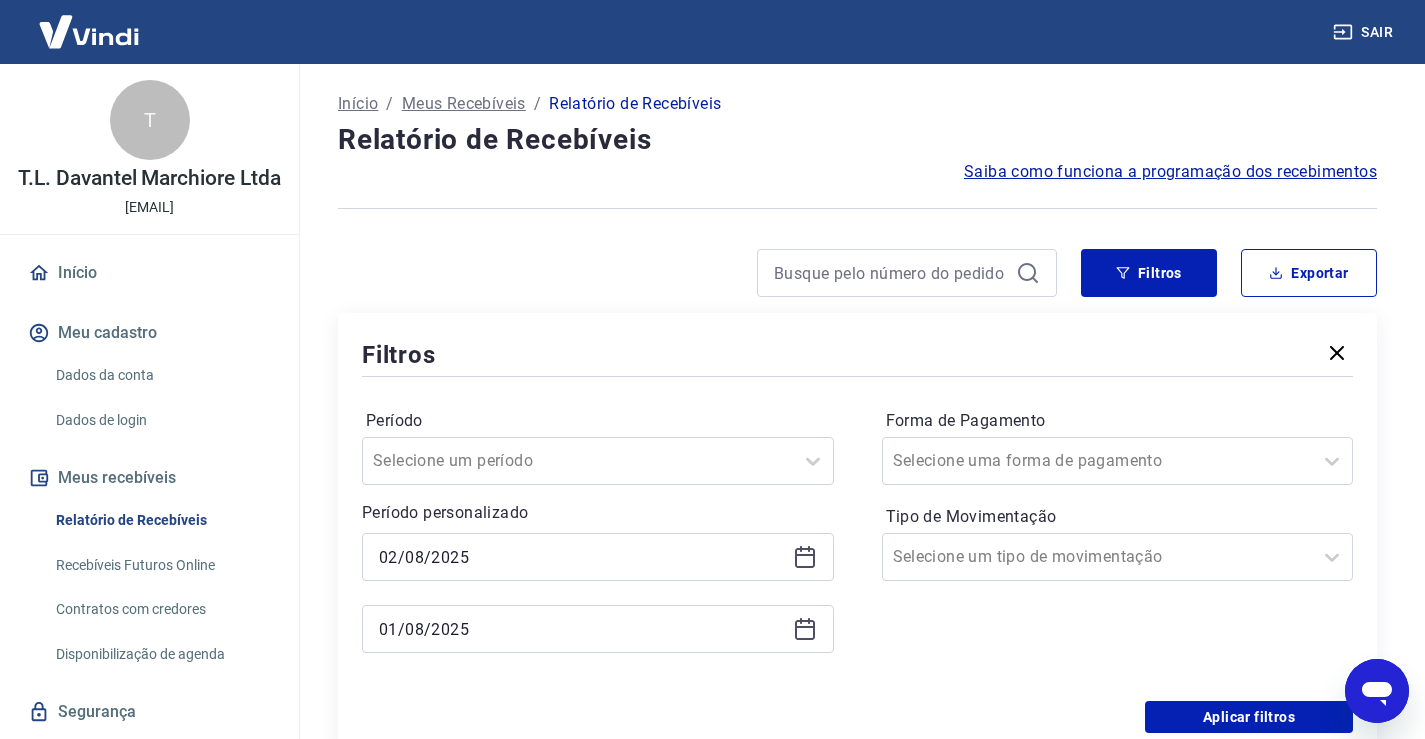 click 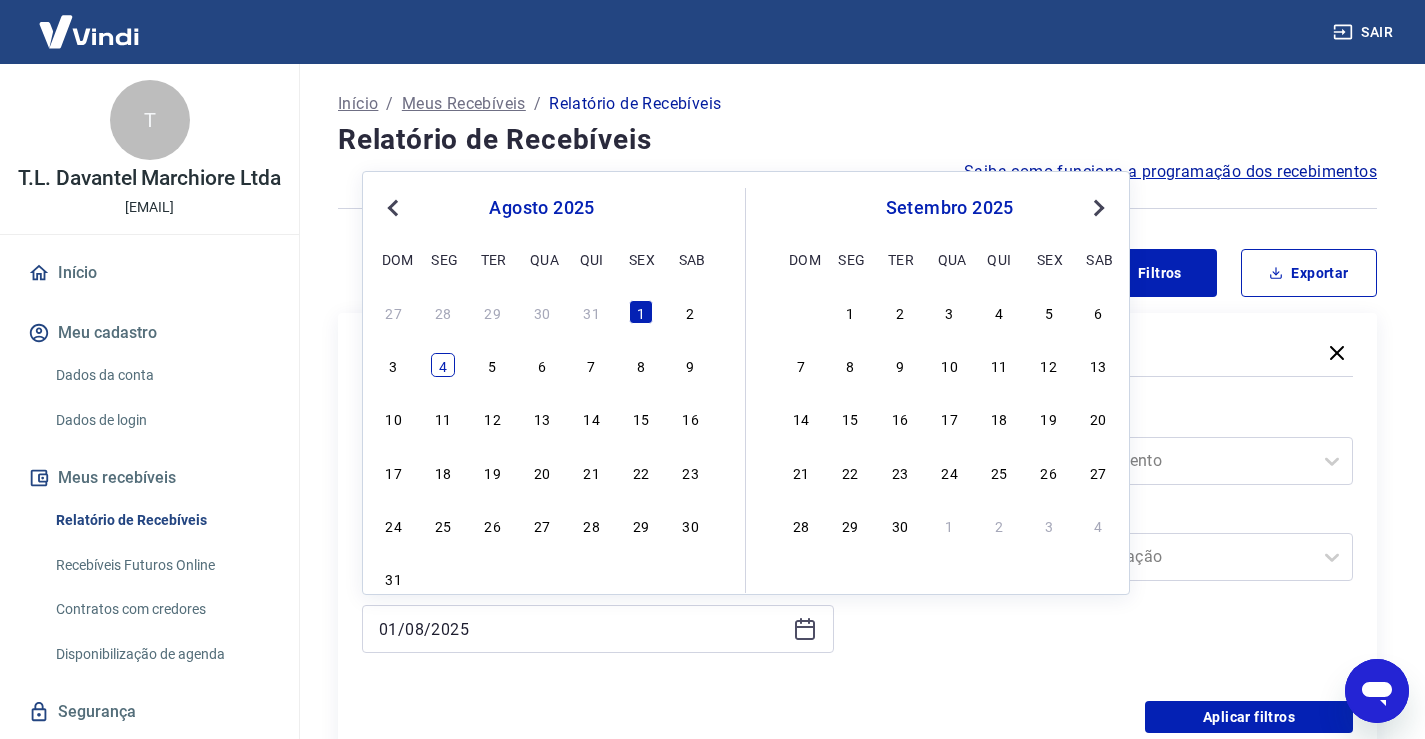 click on "4" at bounding box center (443, 365) 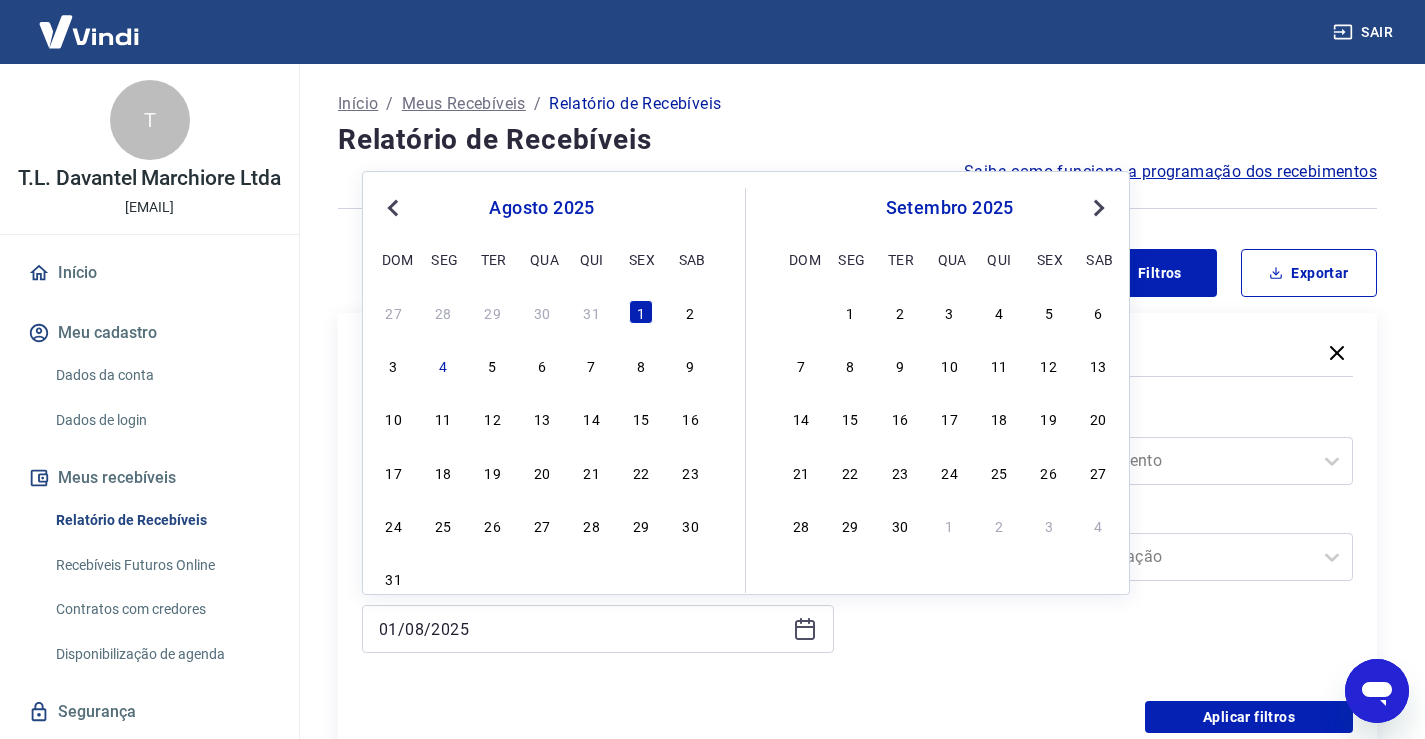 type on "04/08/2025" 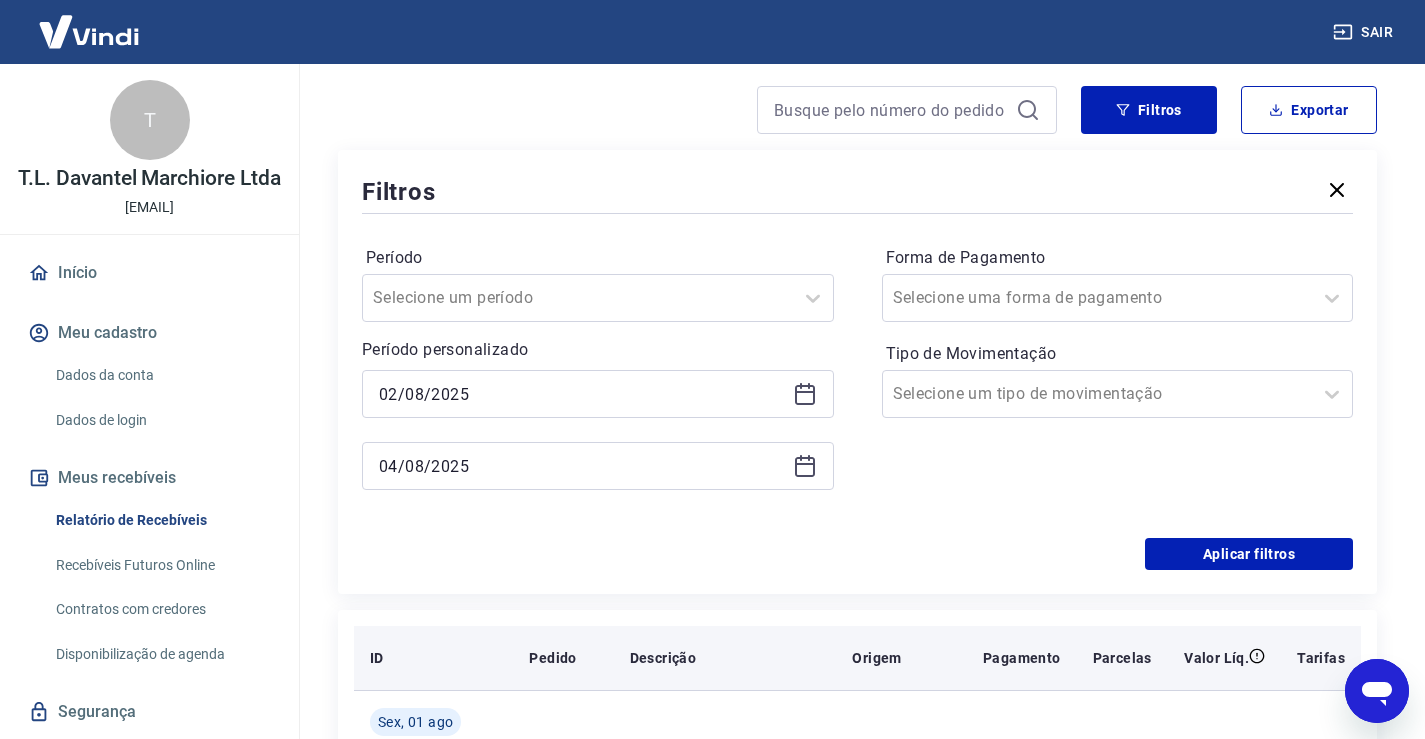 scroll, scrollTop: 167, scrollLeft: 0, axis: vertical 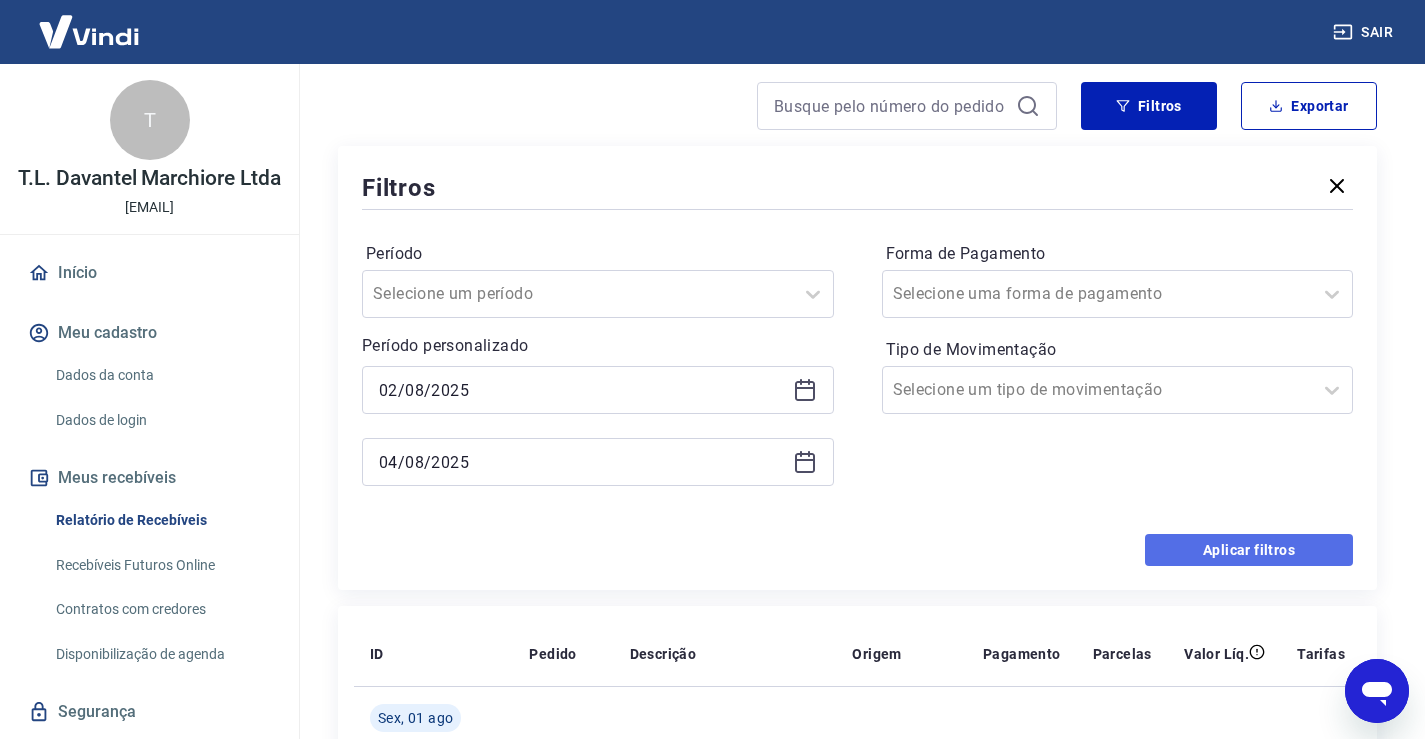 click on "Aplicar filtros" at bounding box center (1249, 550) 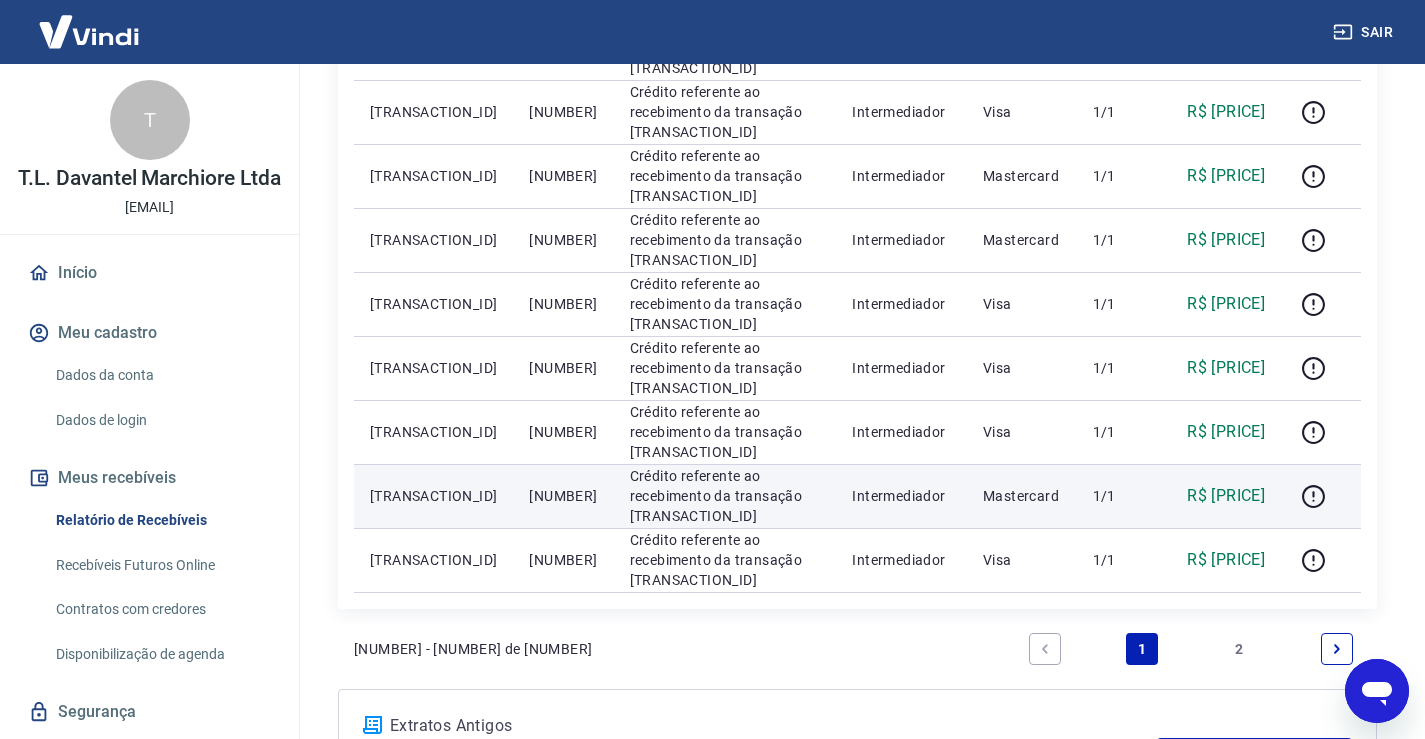 scroll, scrollTop: 1343, scrollLeft: 0, axis: vertical 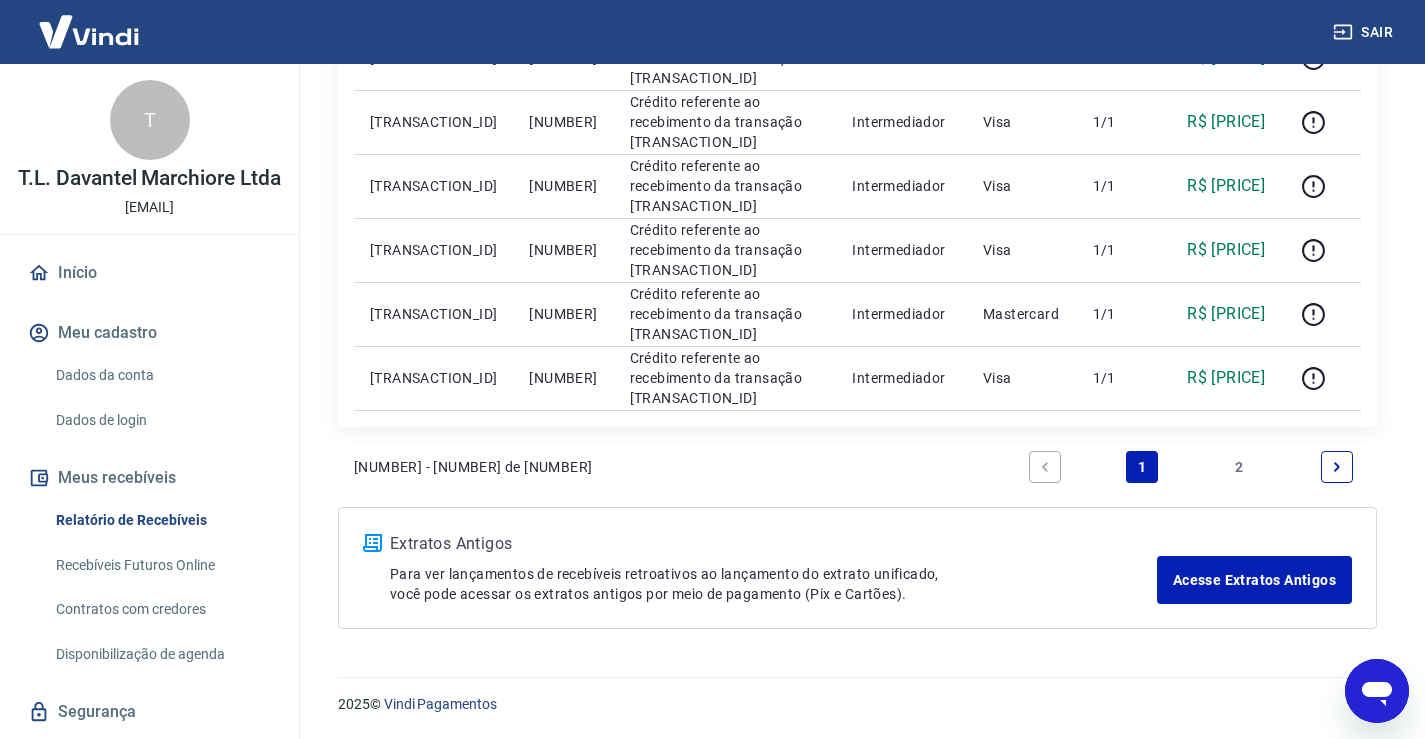 click on "2" at bounding box center (1240, 467) 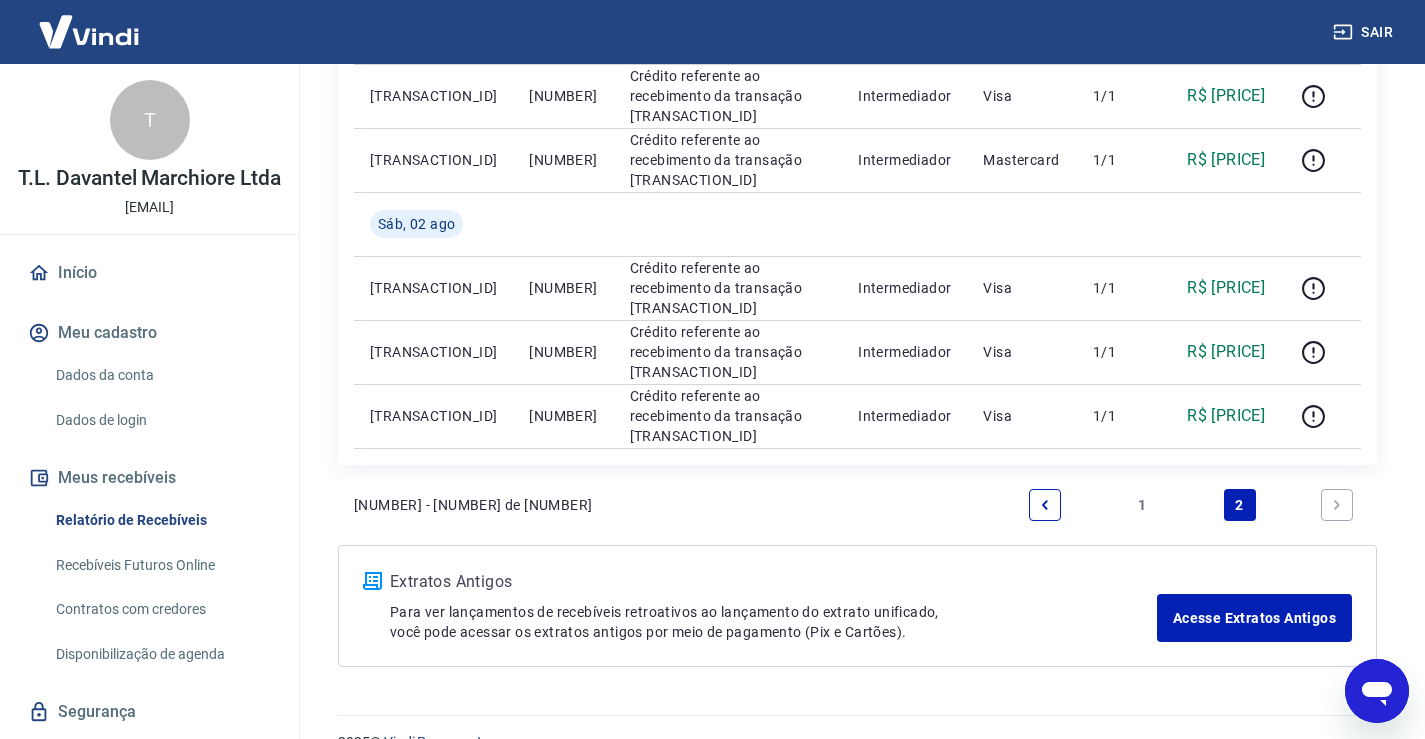 scroll, scrollTop: 1215, scrollLeft: 0, axis: vertical 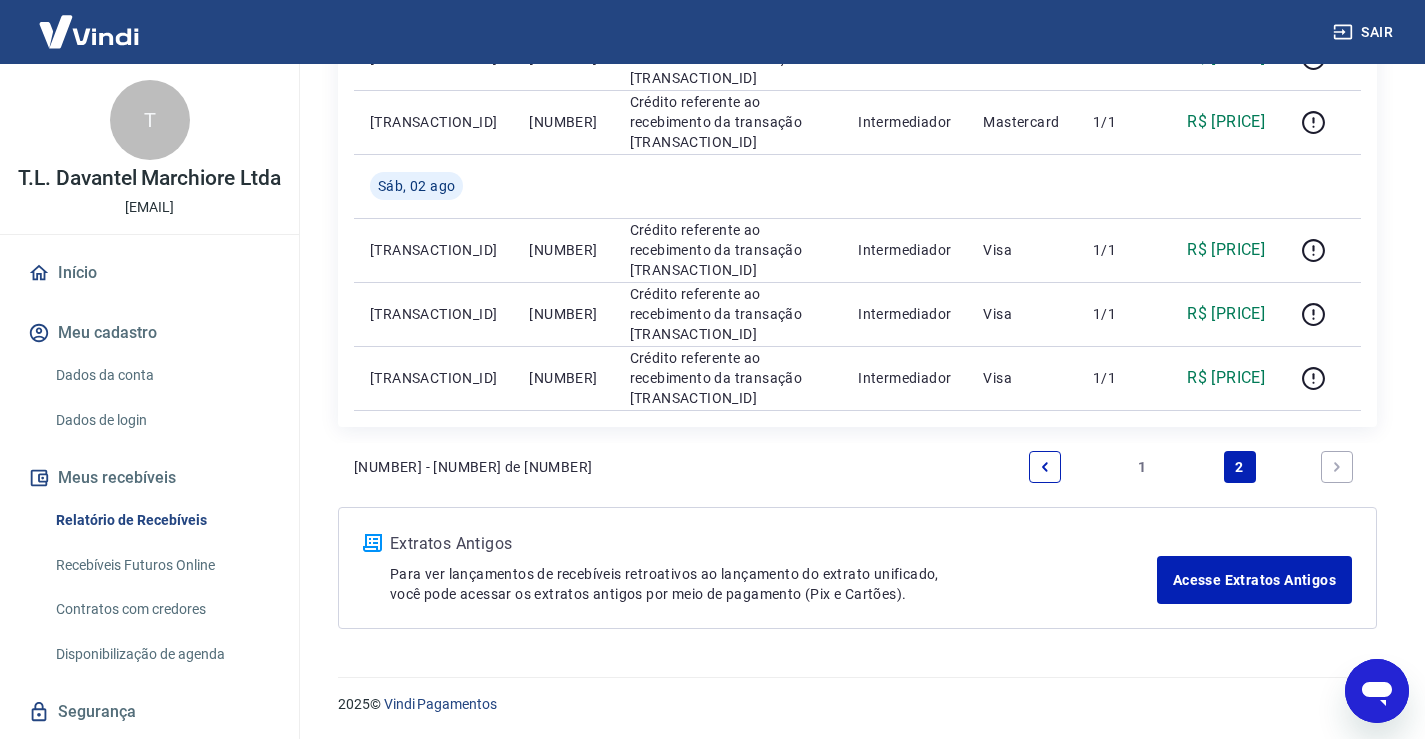 drag, startPoint x: 1145, startPoint y: 465, endPoint x: 1155, endPoint y: 472, distance: 12.206555 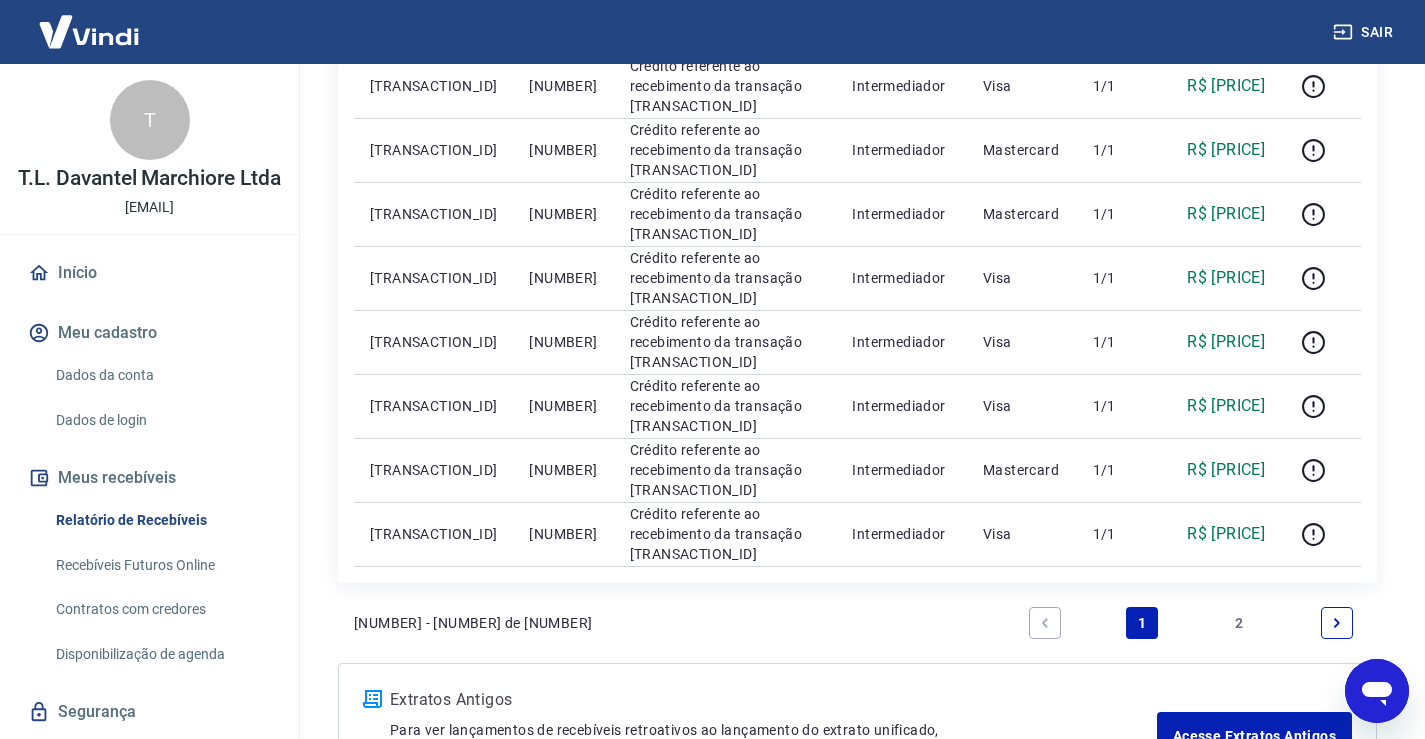 scroll, scrollTop: 1343, scrollLeft: 0, axis: vertical 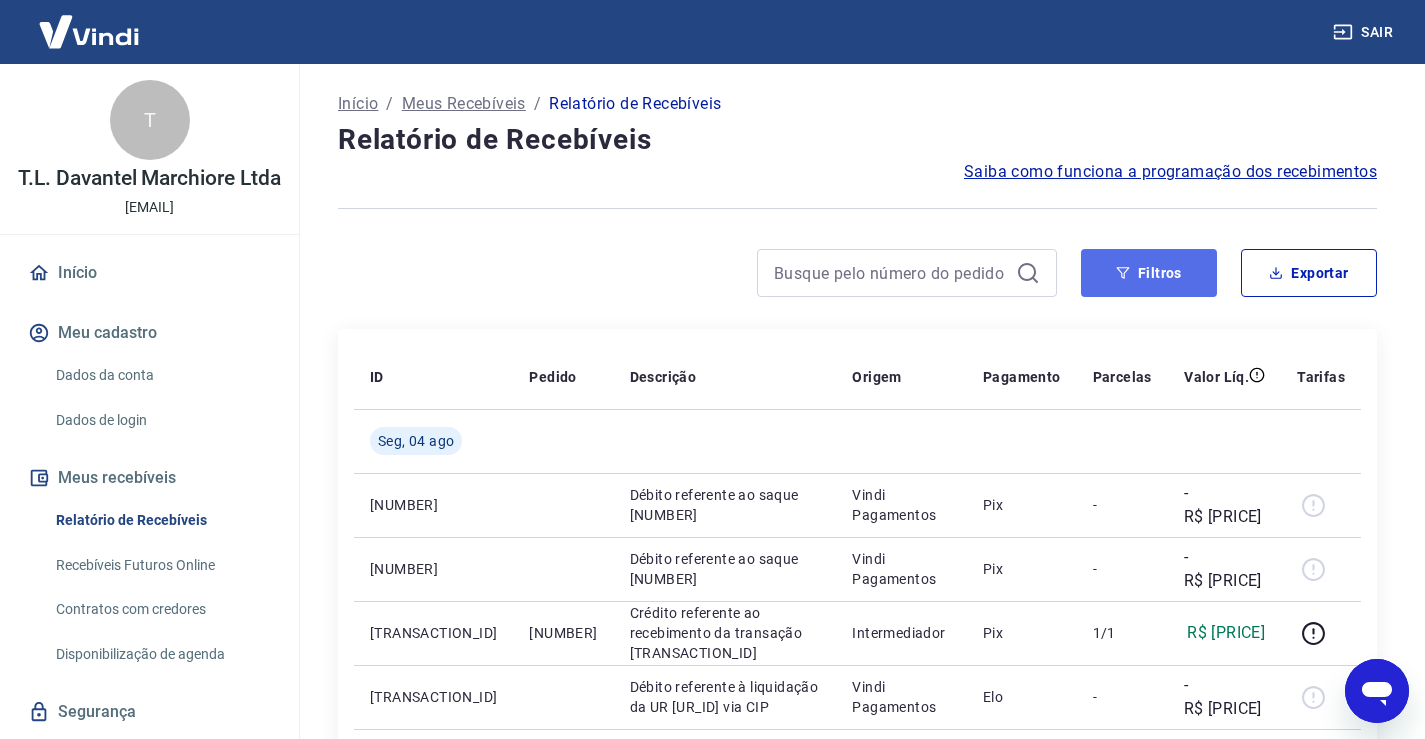 click 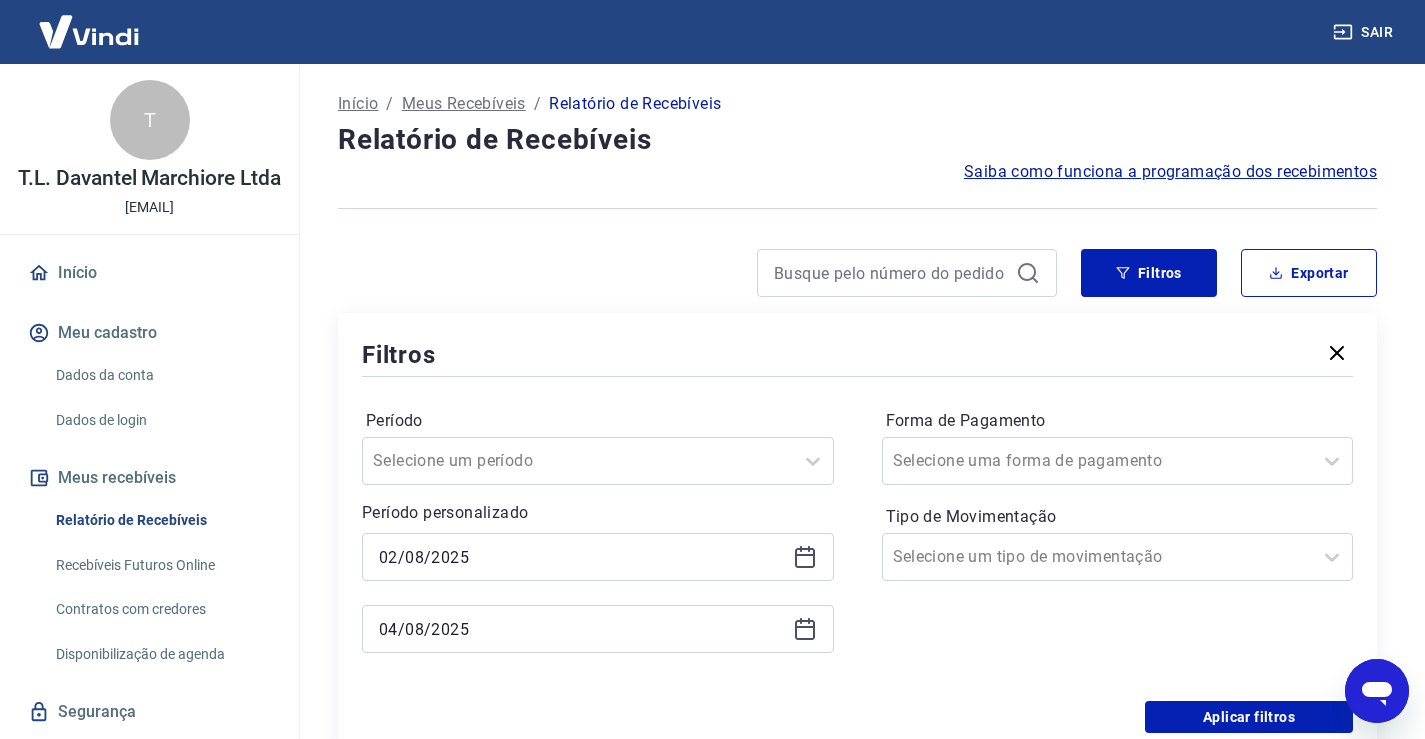 click 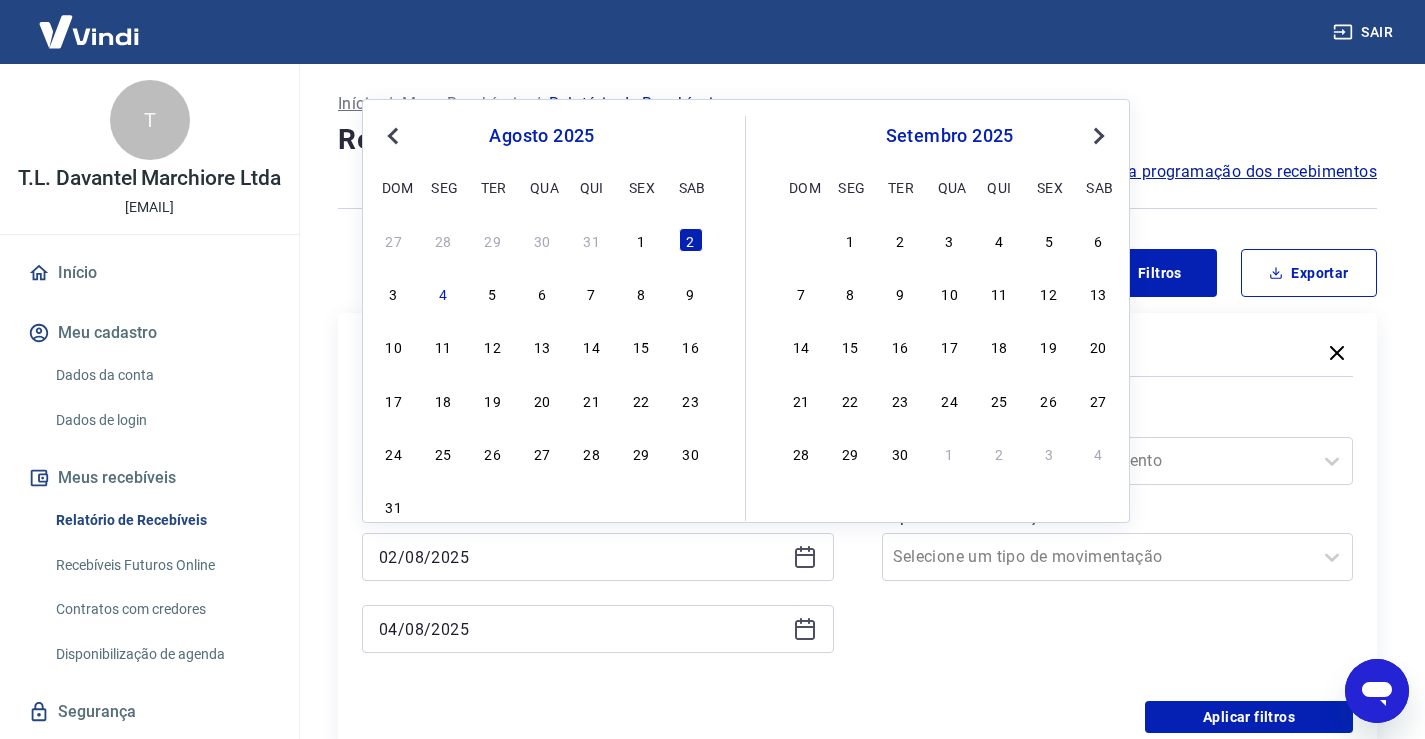 click on "Previous Month" at bounding box center (395, 135) 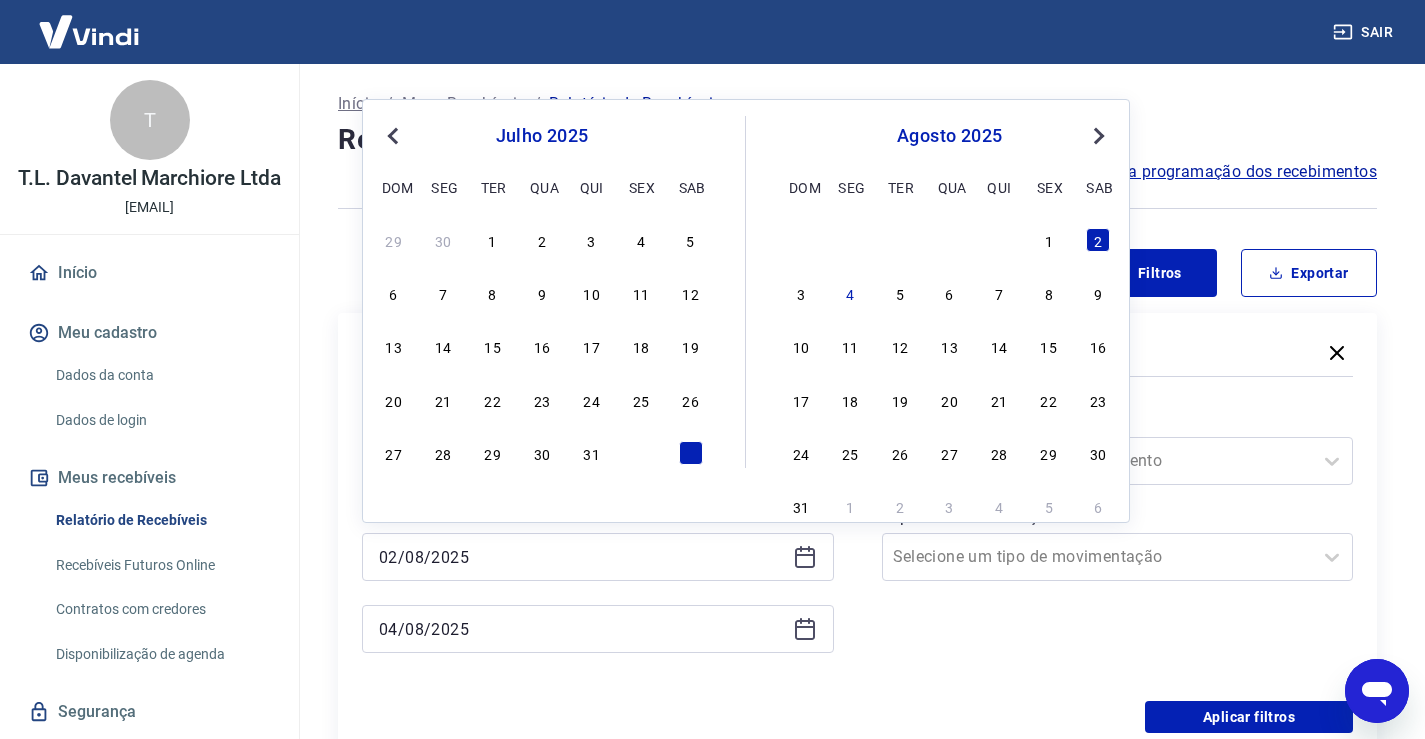 click on "31" at bounding box center [592, 453] 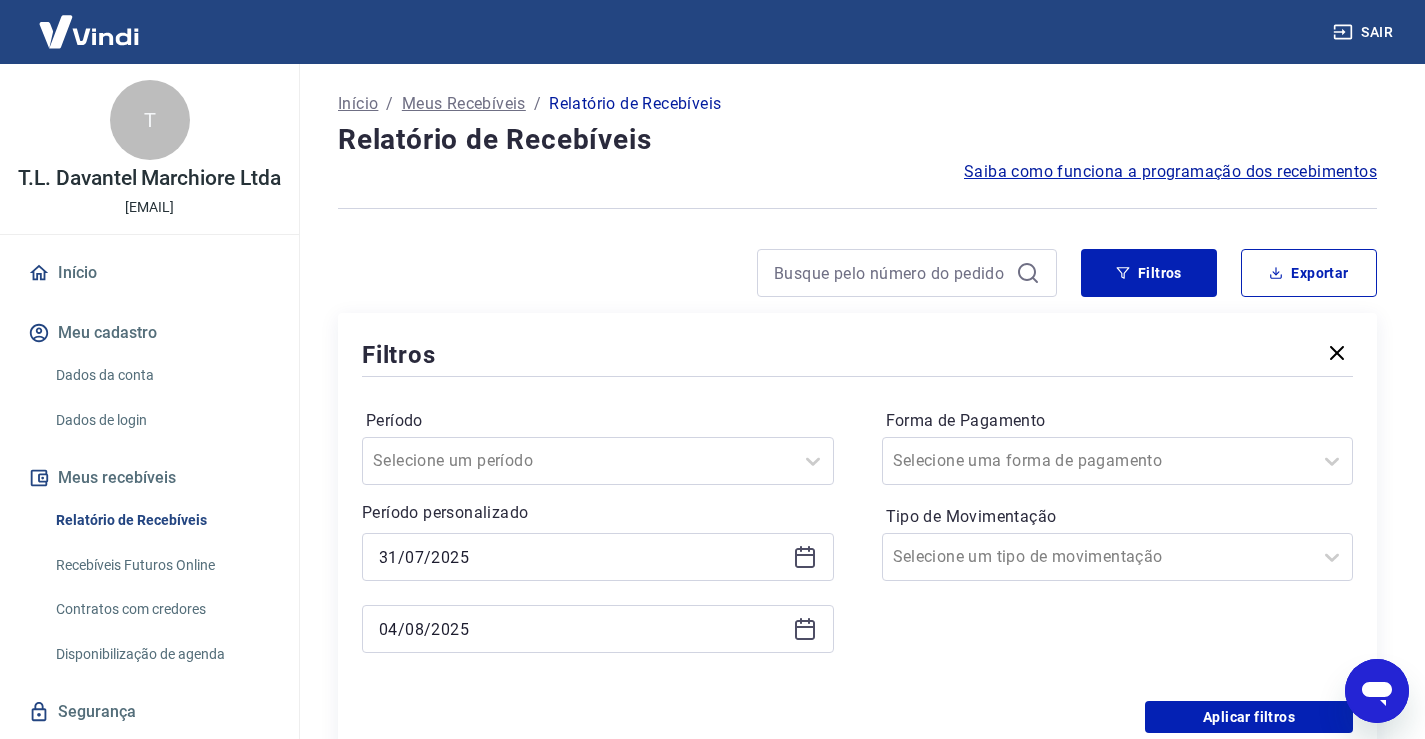 click 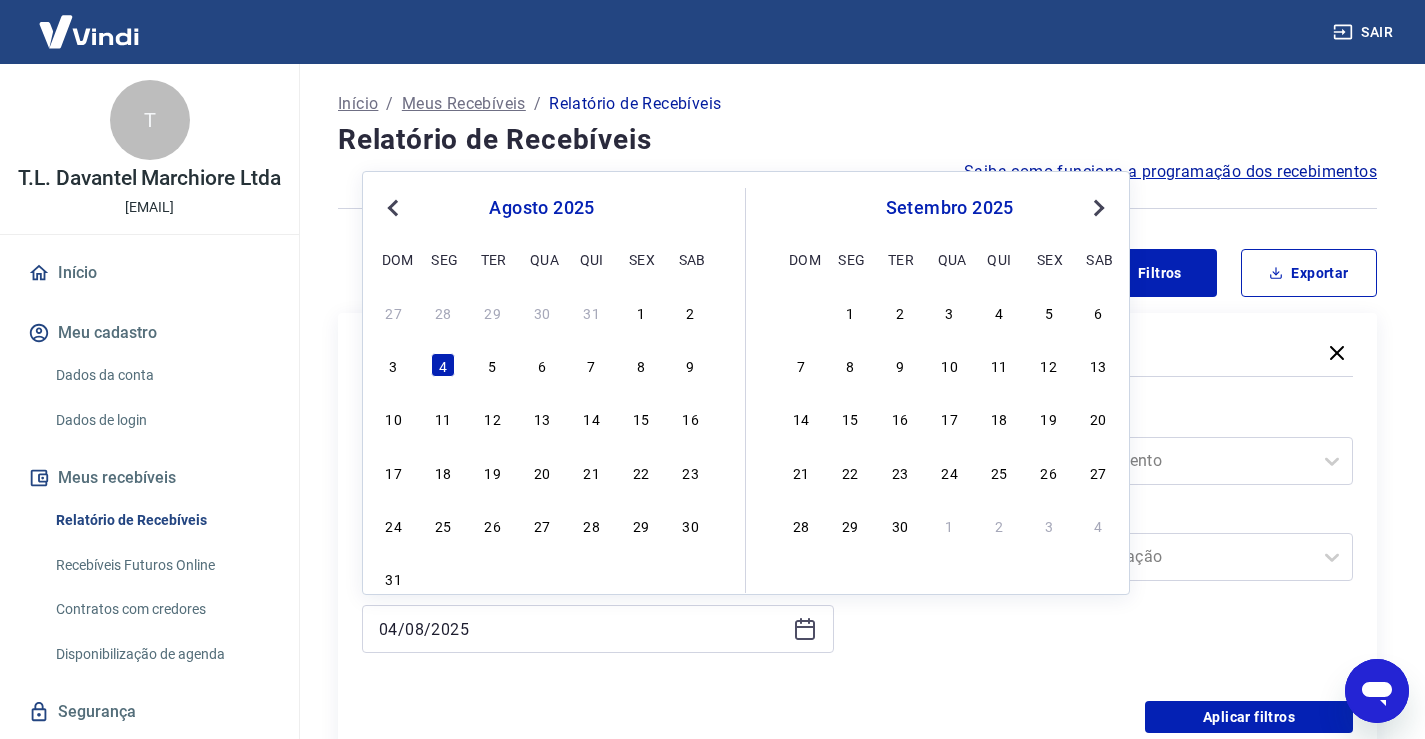 click on "Previous Month" at bounding box center (393, 208) 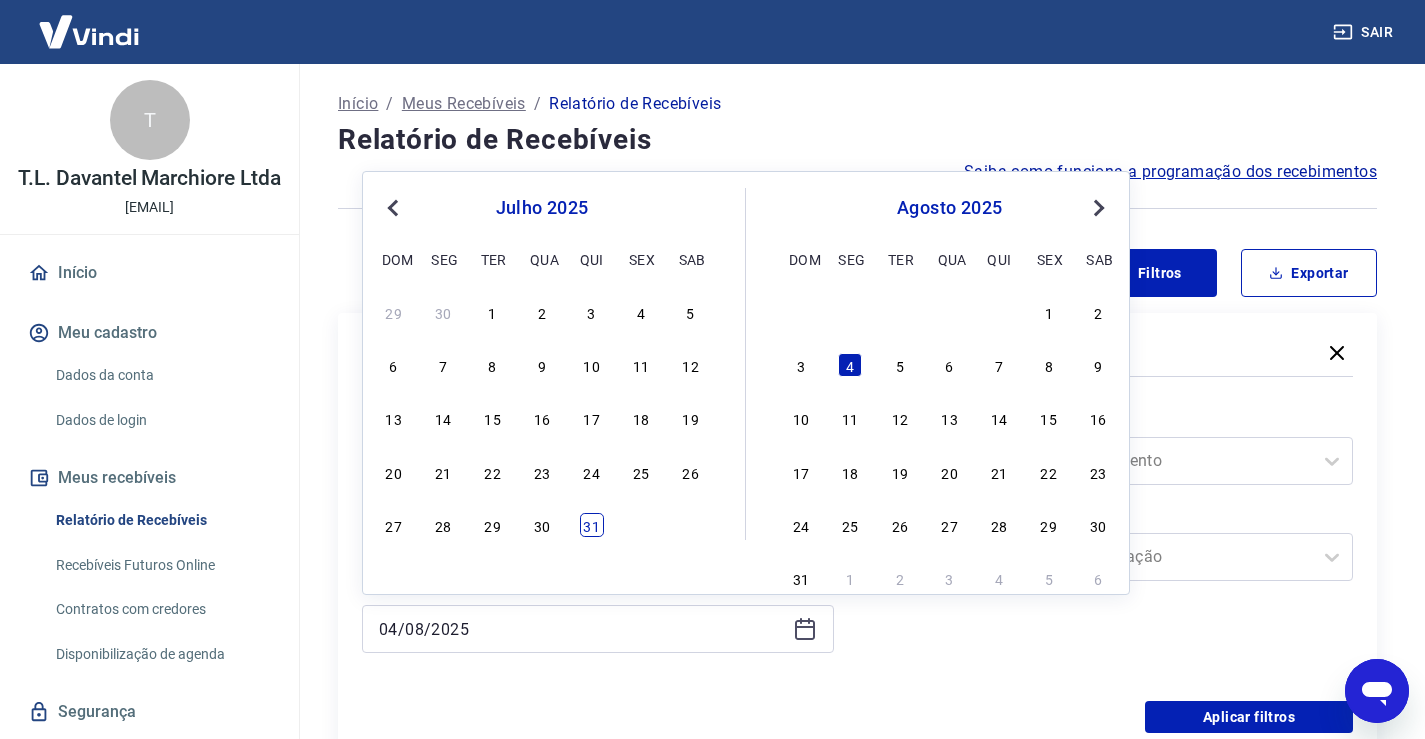 click on "31" at bounding box center (592, 525) 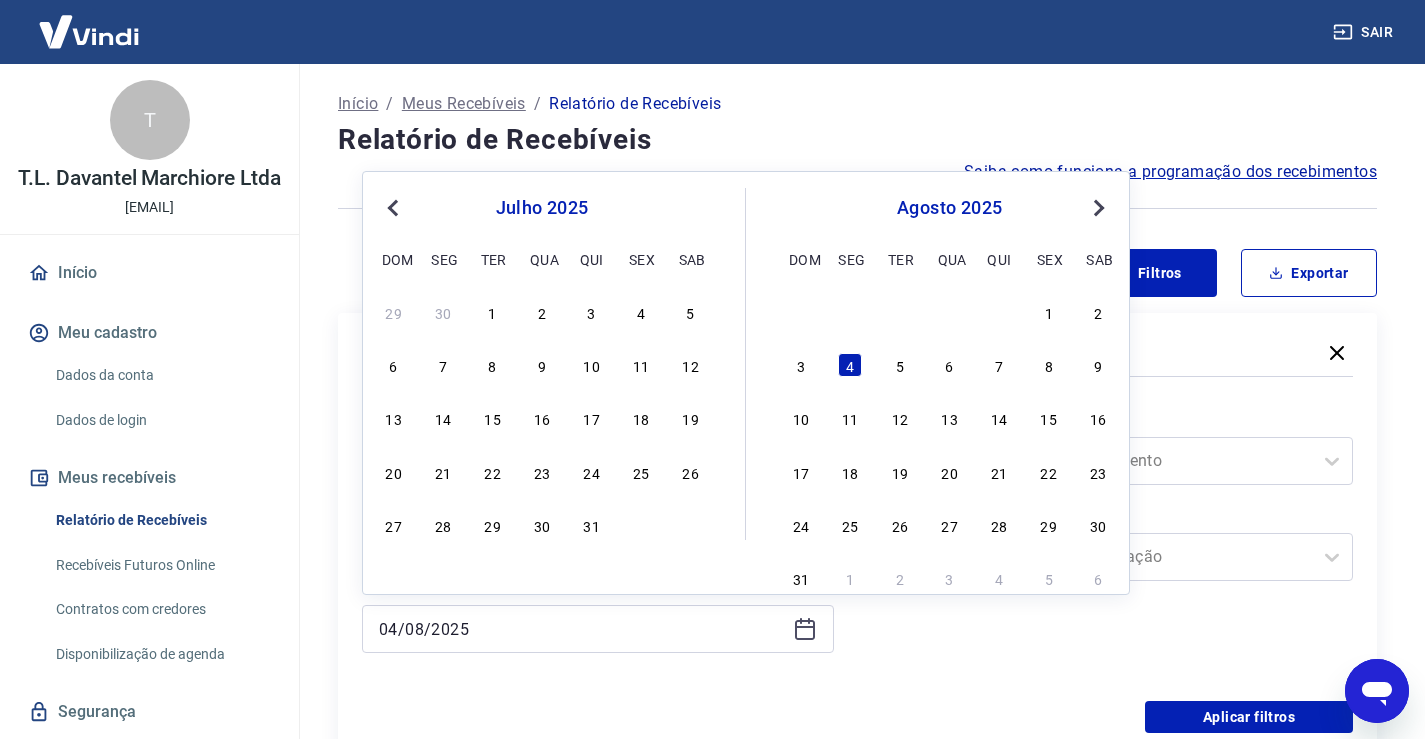 type on "31/07/2025" 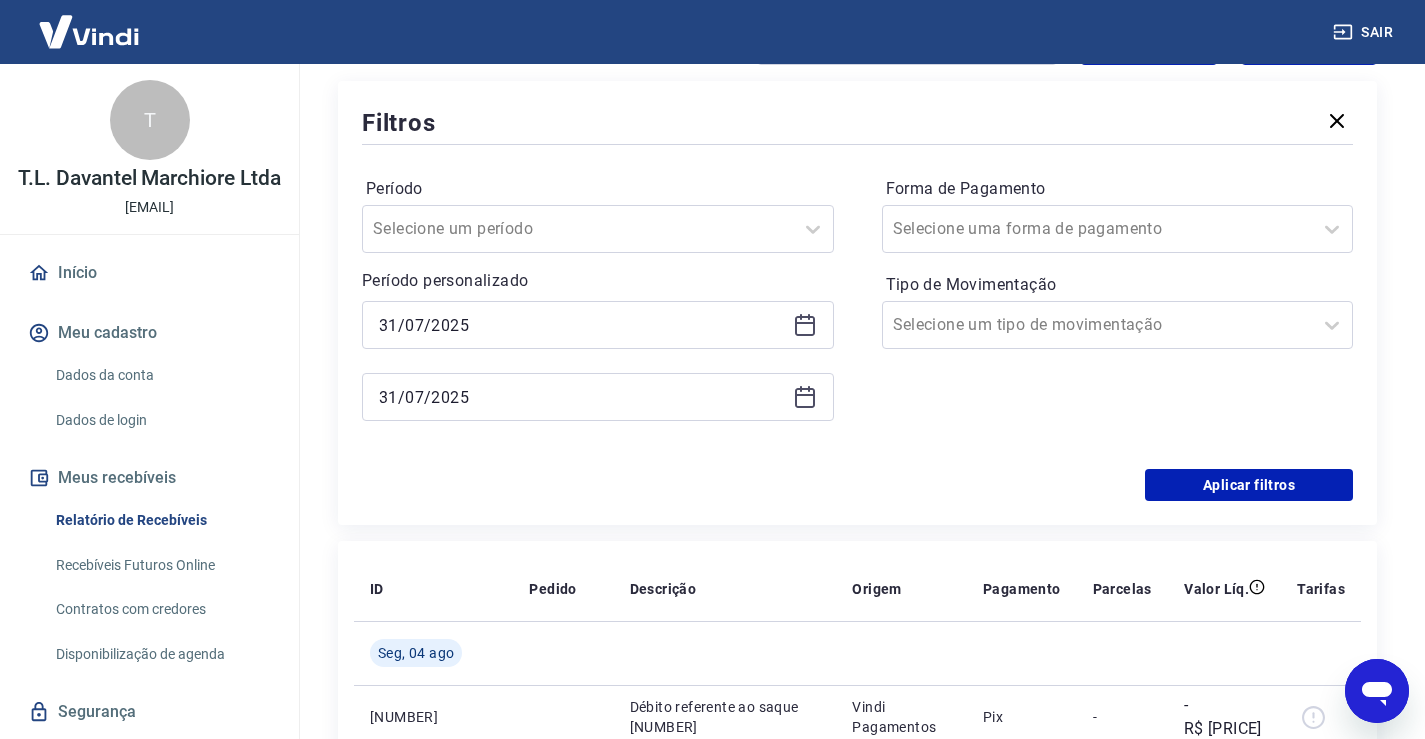 scroll, scrollTop: 233, scrollLeft: 0, axis: vertical 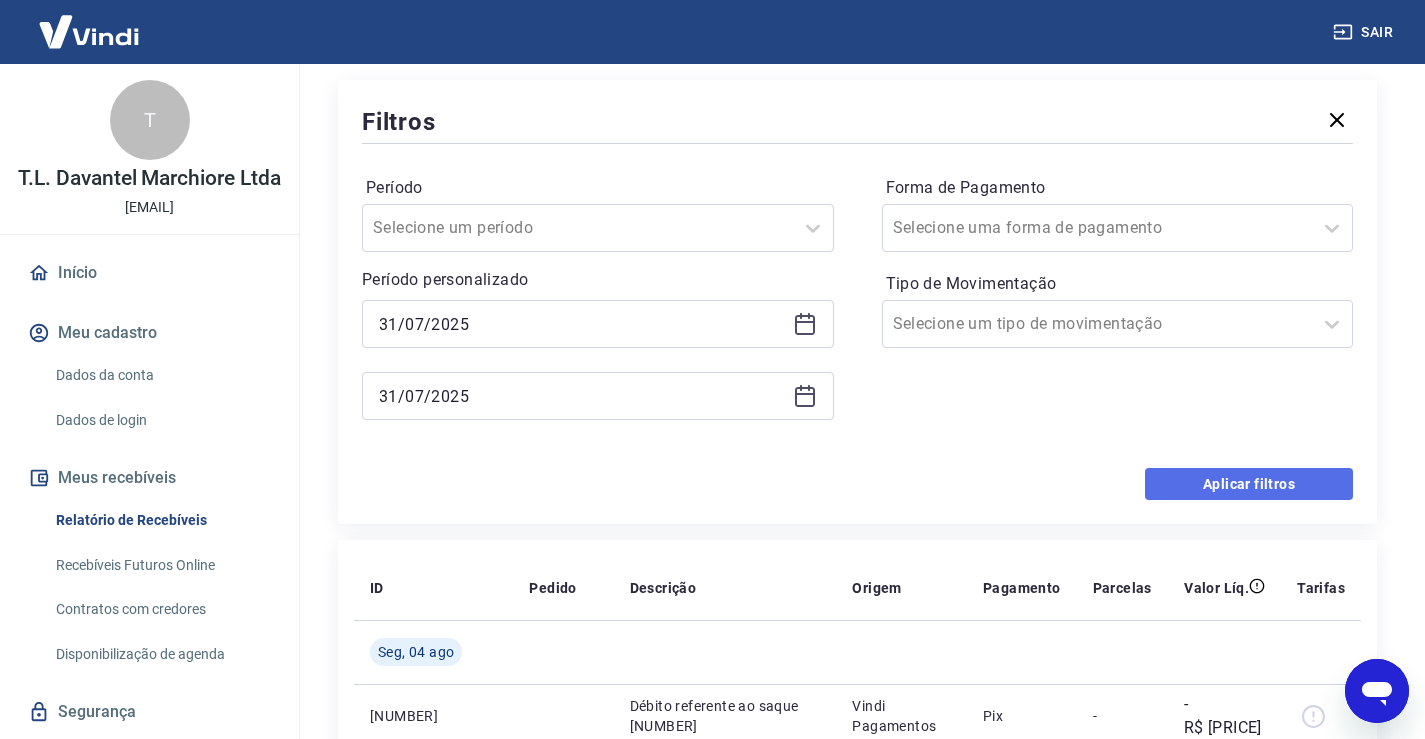 click on "Aplicar filtros" at bounding box center [1249, 484] 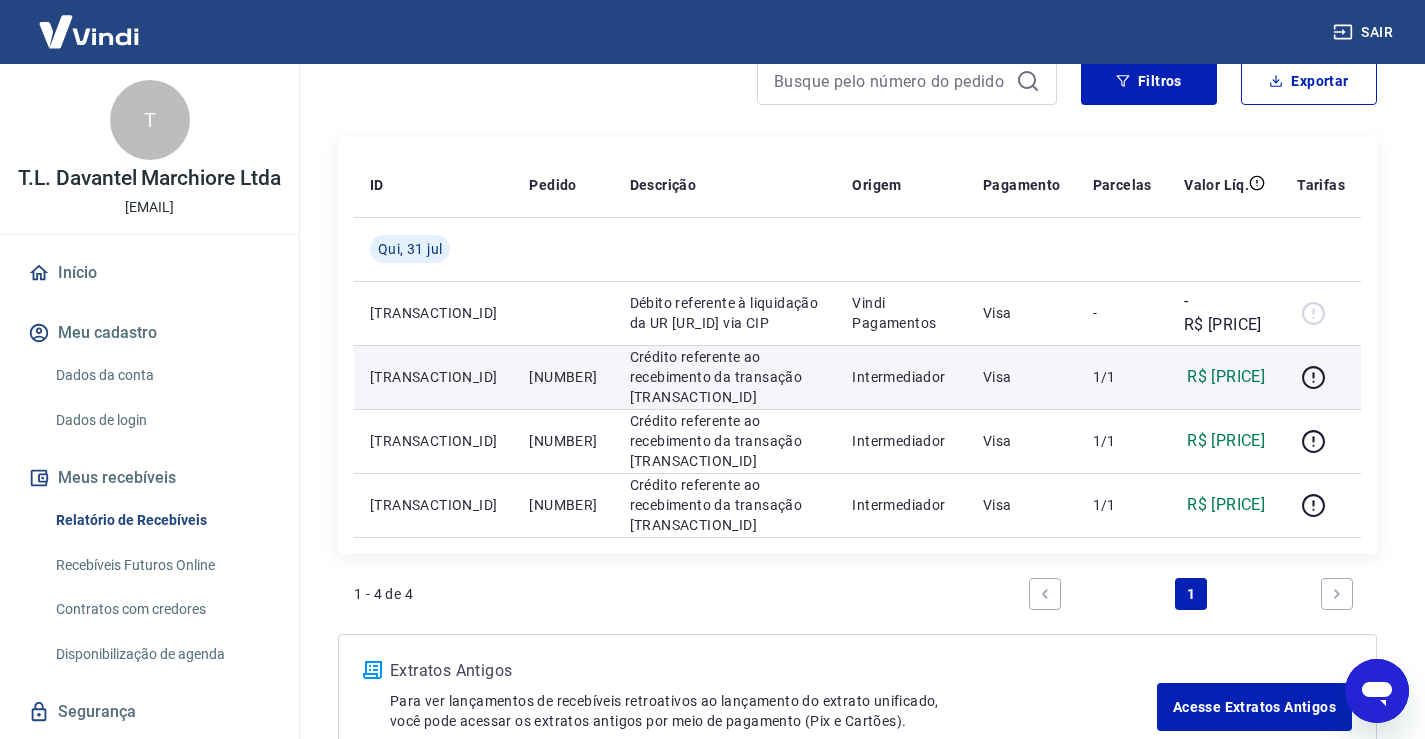 scroll, scrollTop: 200, scrollLeft: 0, axis: vertical 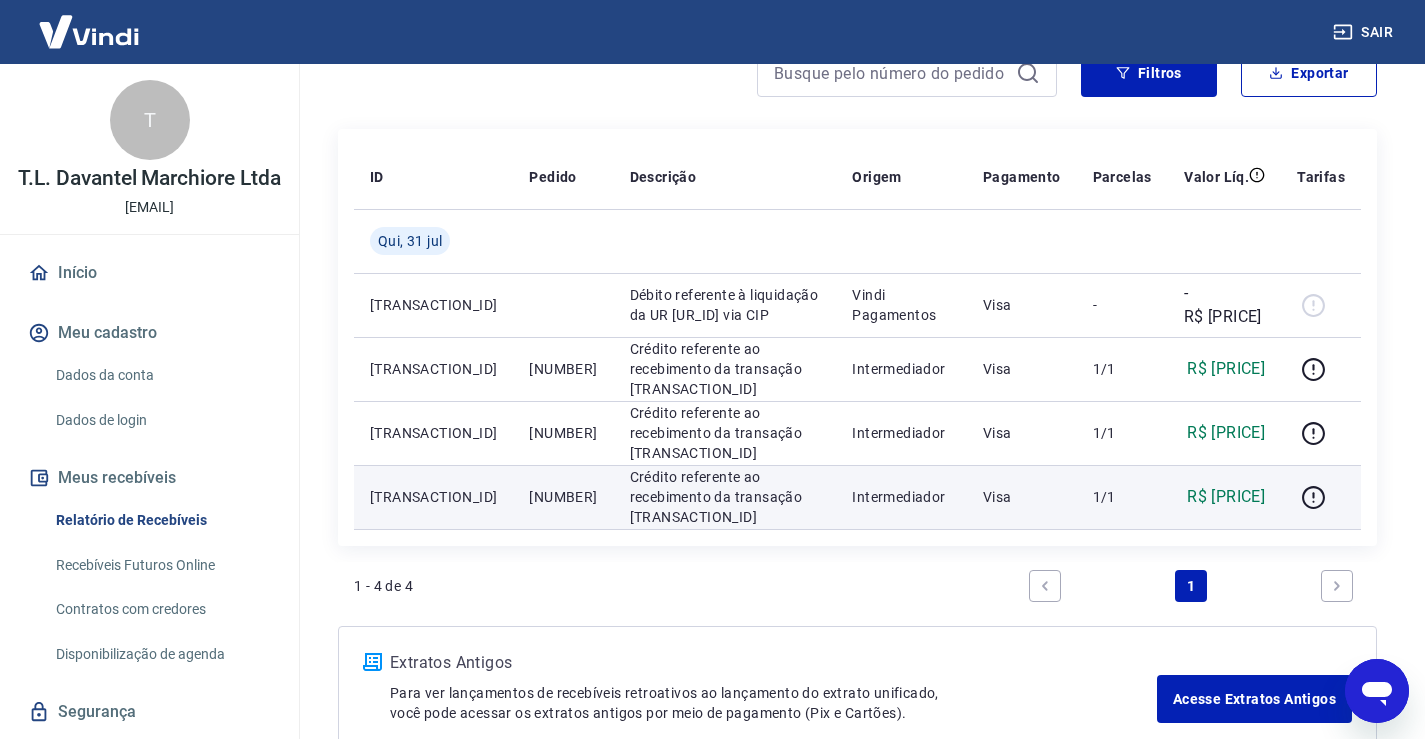 drag, startPoint x: 486, startPoint y: 495, endPoint x: 557, endPoint y: 496, distance: 71.00704 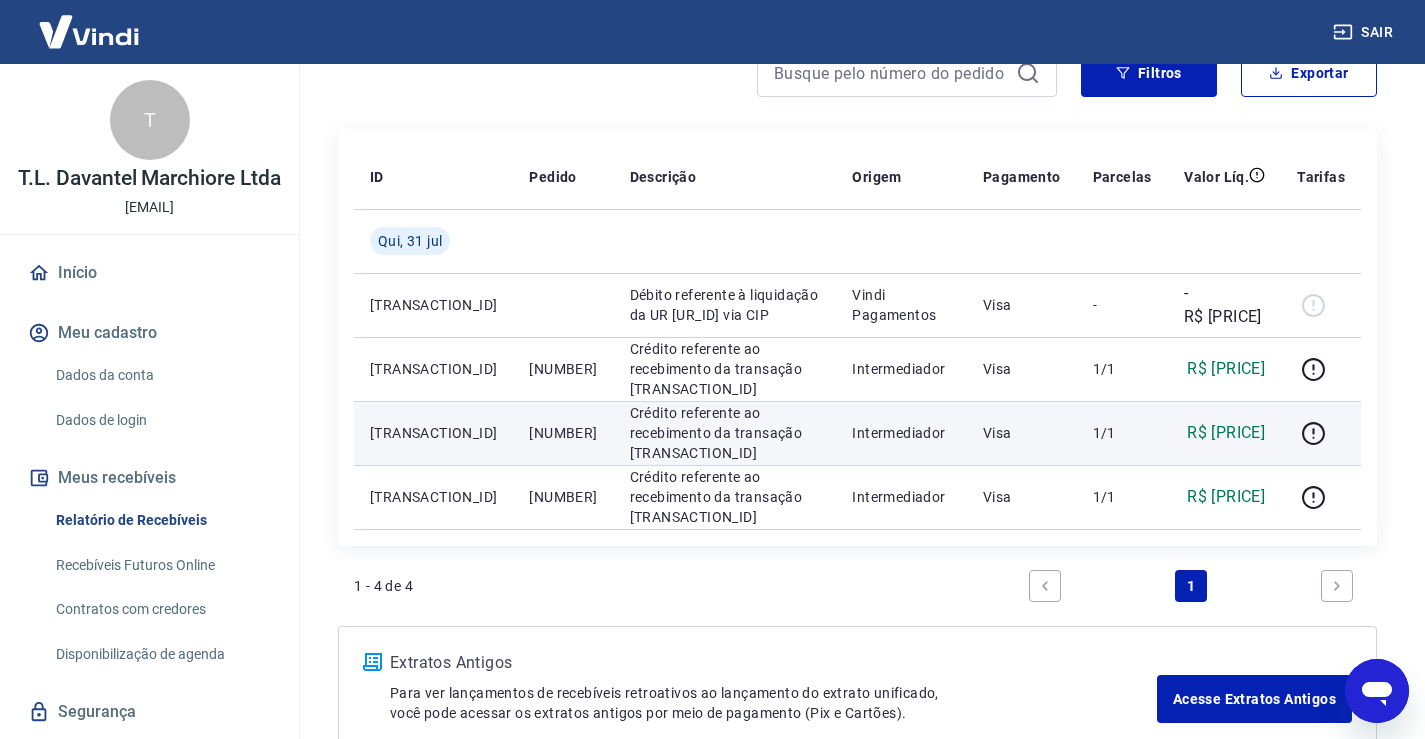drag, startPoint x: 486, startPoint y: 432, endPoint x: 547, endPoint y: 432, distance: 61 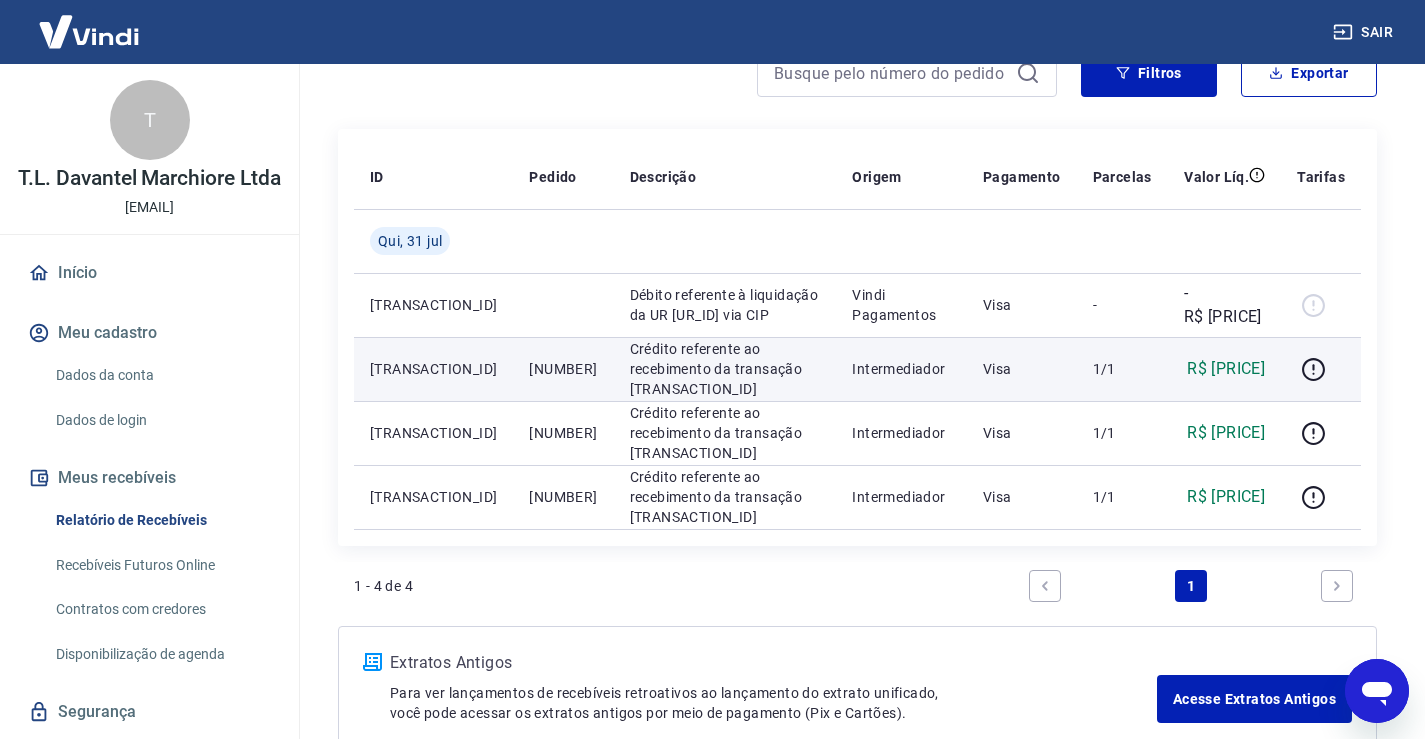 drag, startPoint x: 483, startPoint y: 366, endPoint x: 560, endPoint y: 366, distance: 77 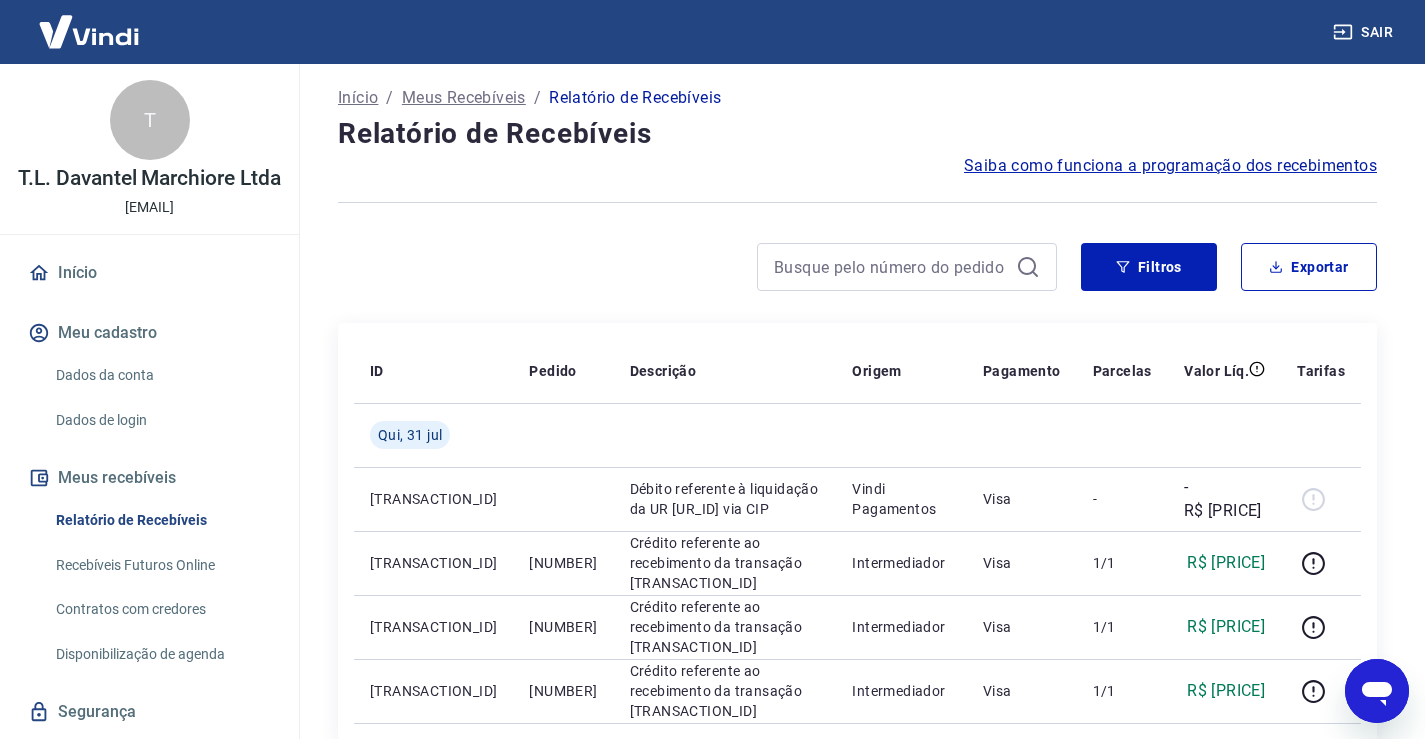 scroll, scrollTop: 0, scrollLeft: 0, axis: both 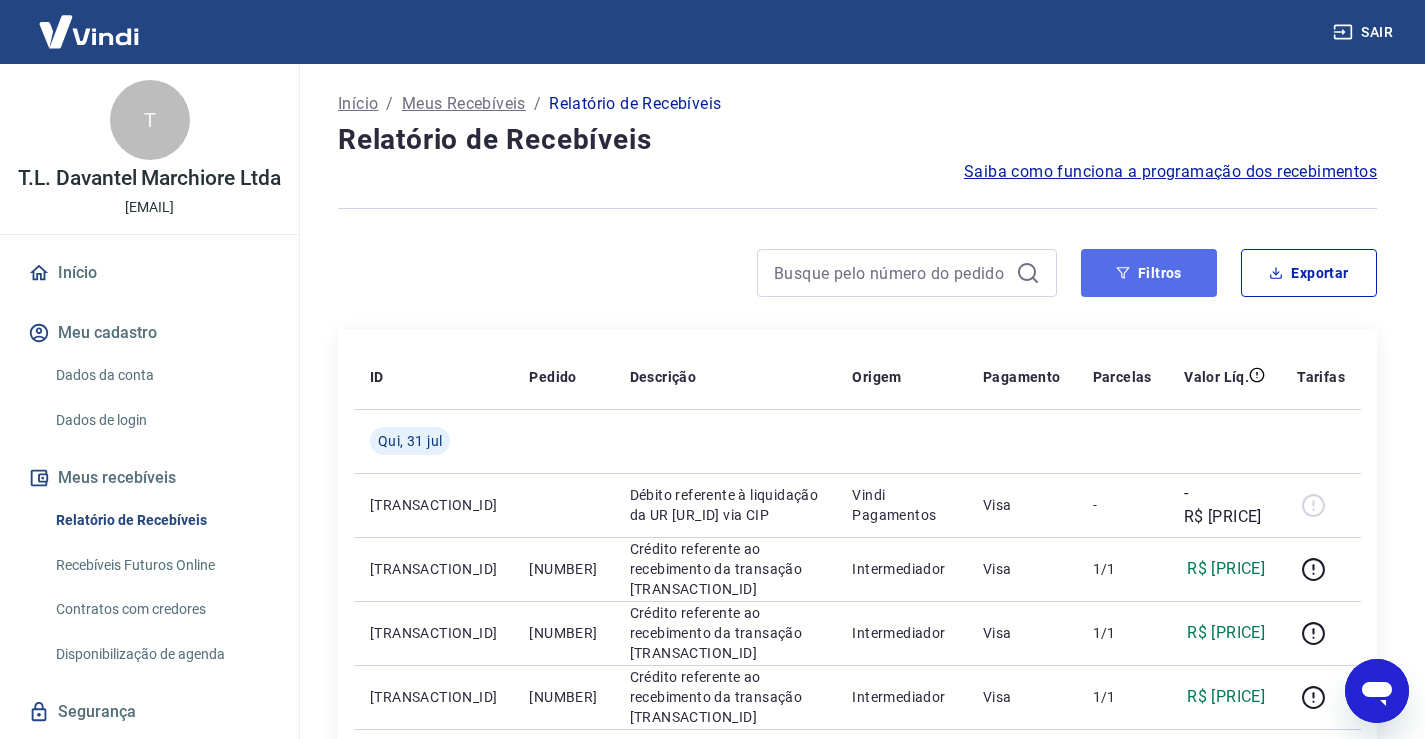click on "Filtros" at bounding box center [1149, 273] 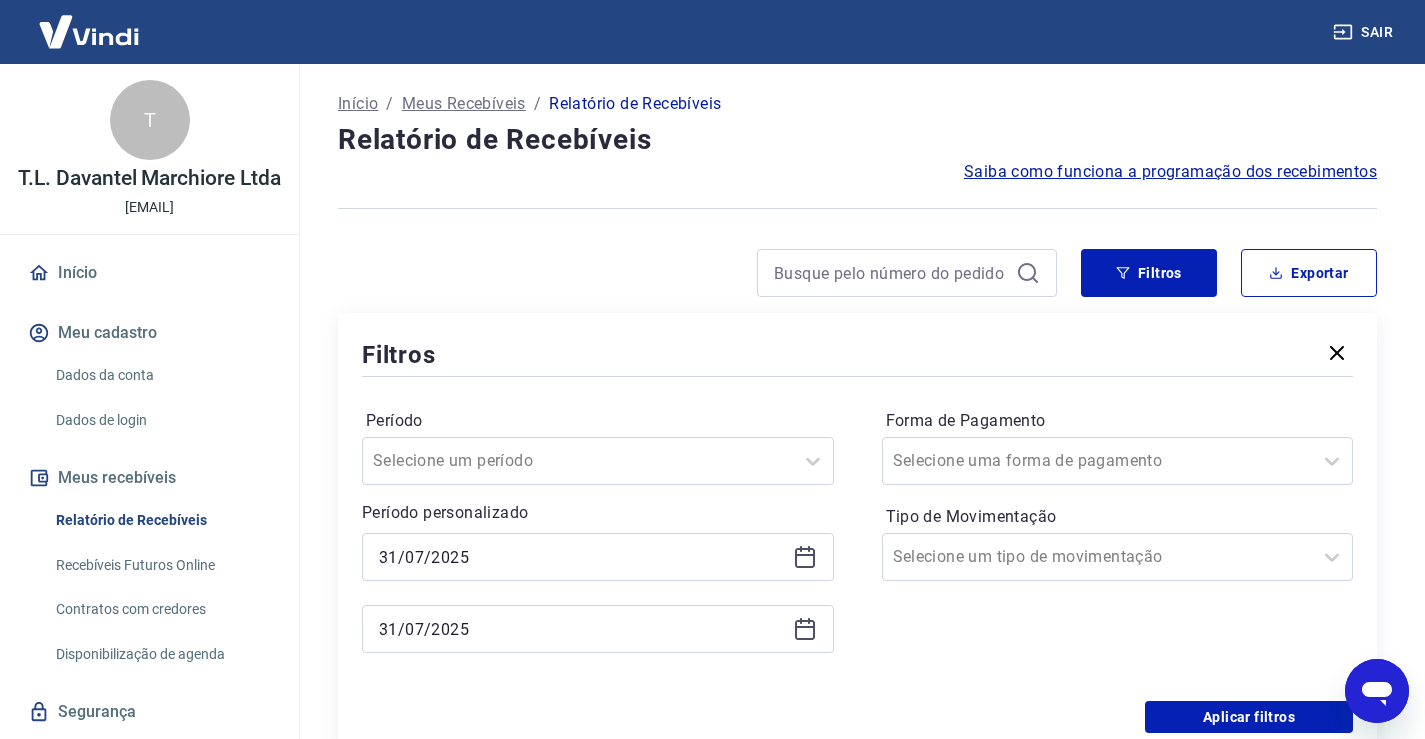 click 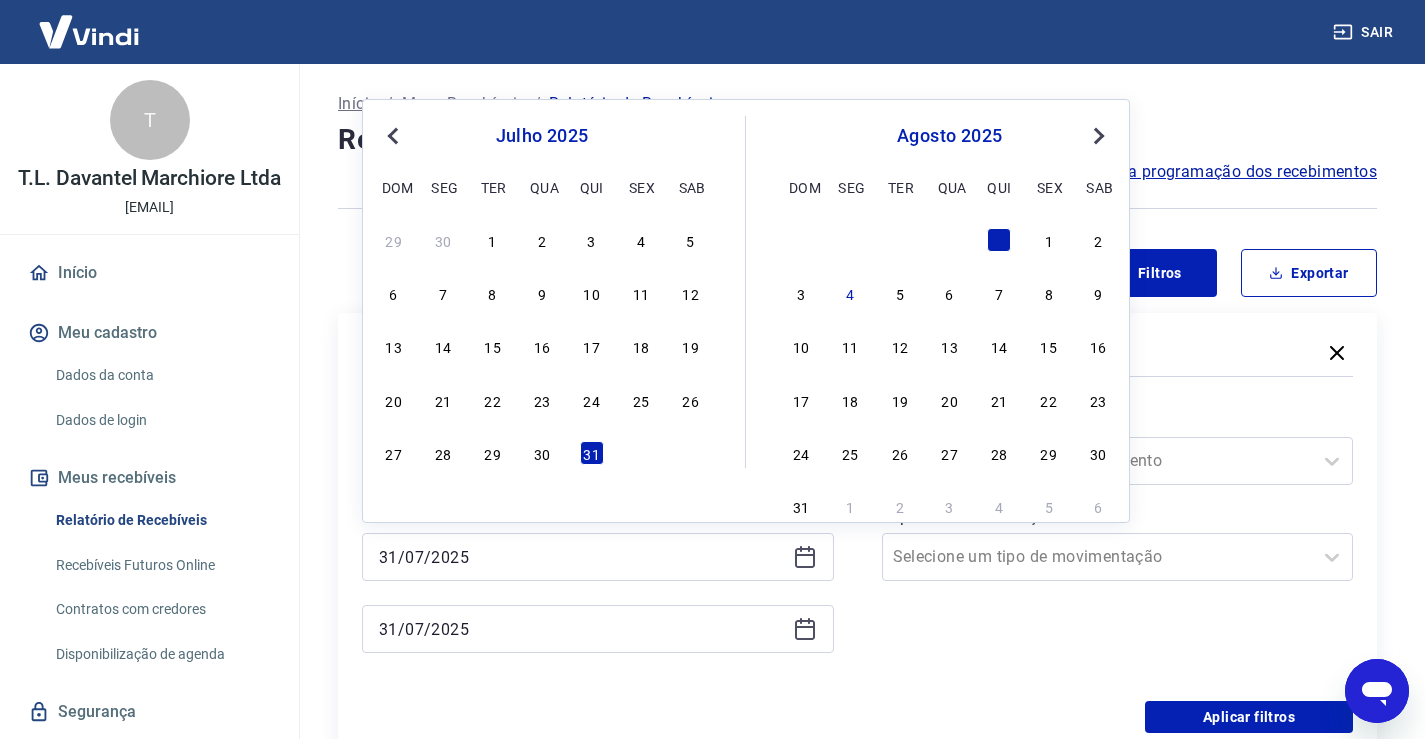 drag, startPoint x: 394, startPoint y: 129, endPoint x: 395, endPoint y: 163, distance: 34.0147 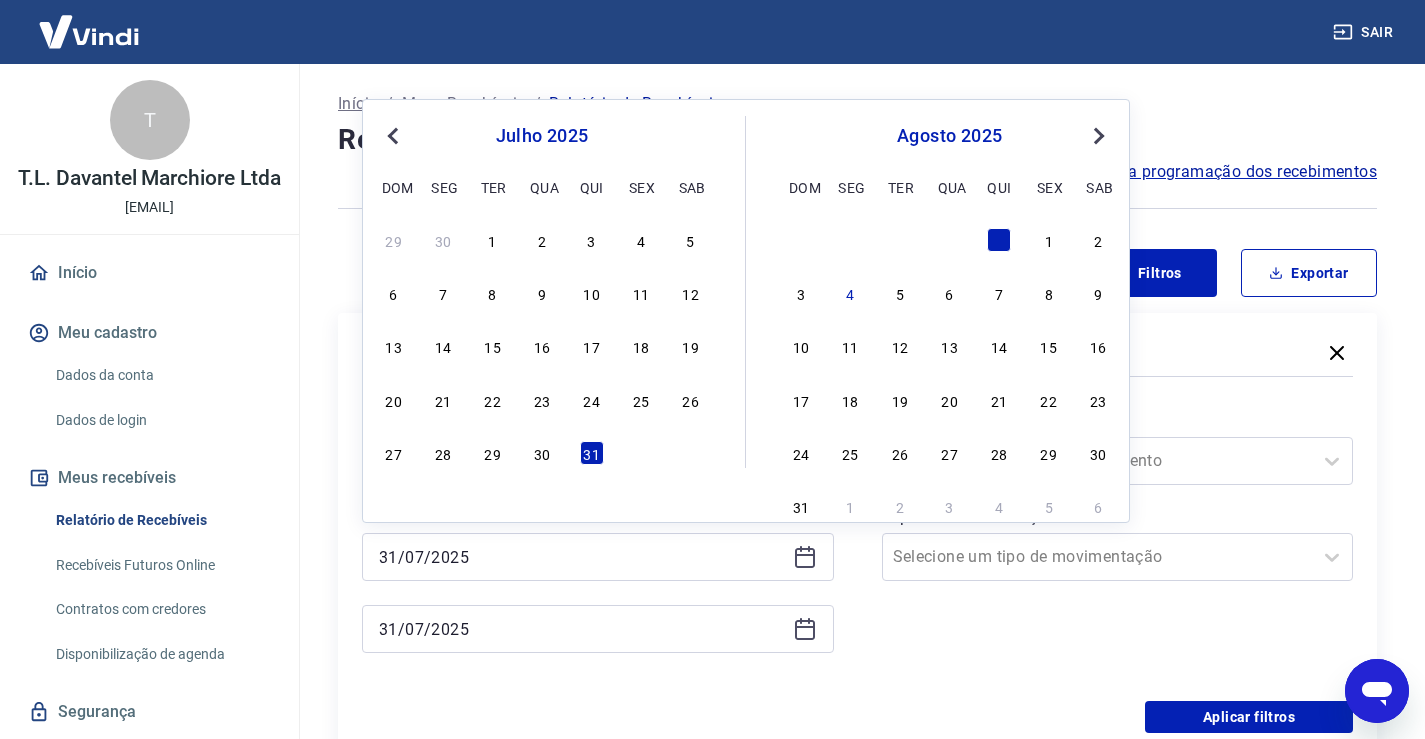 click on "Previous Month" at bounding box center (395, 135) 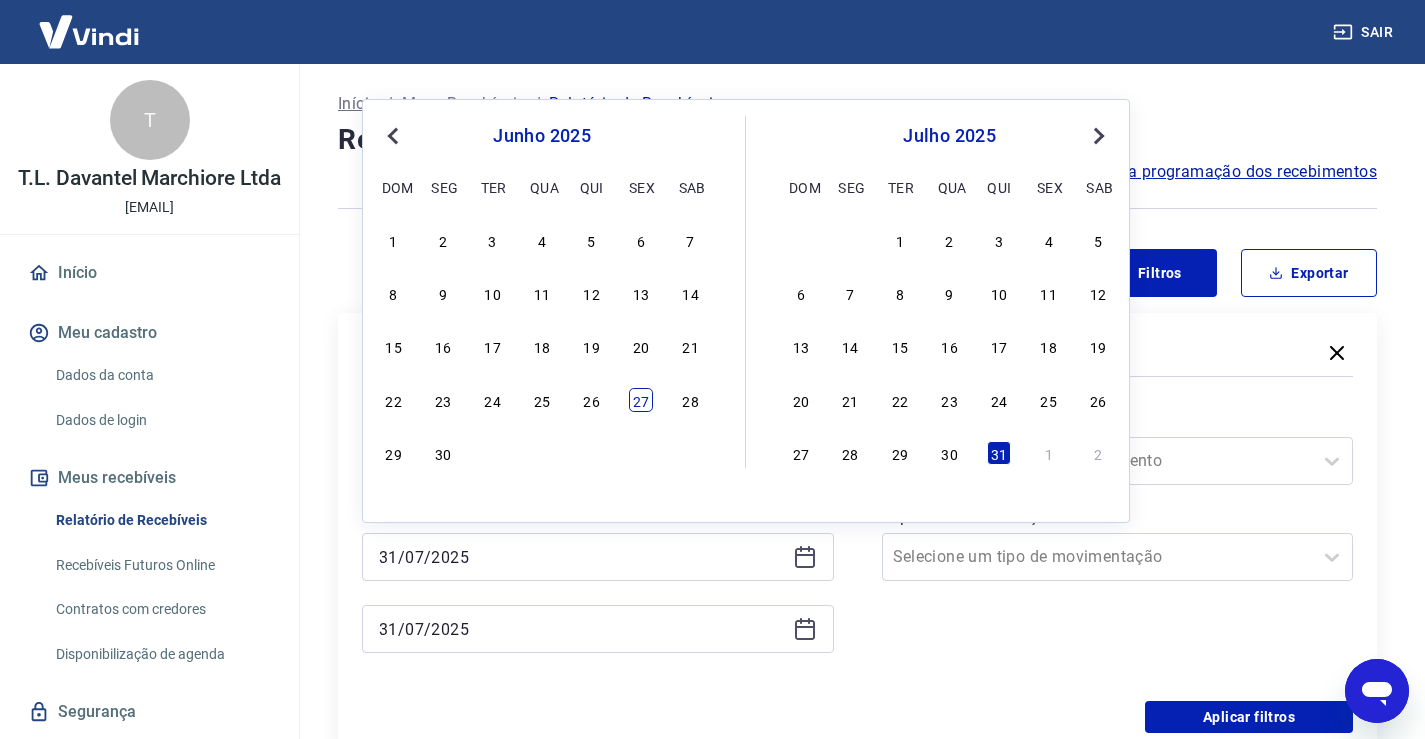 click on "27" at bounding box center [641, 400] 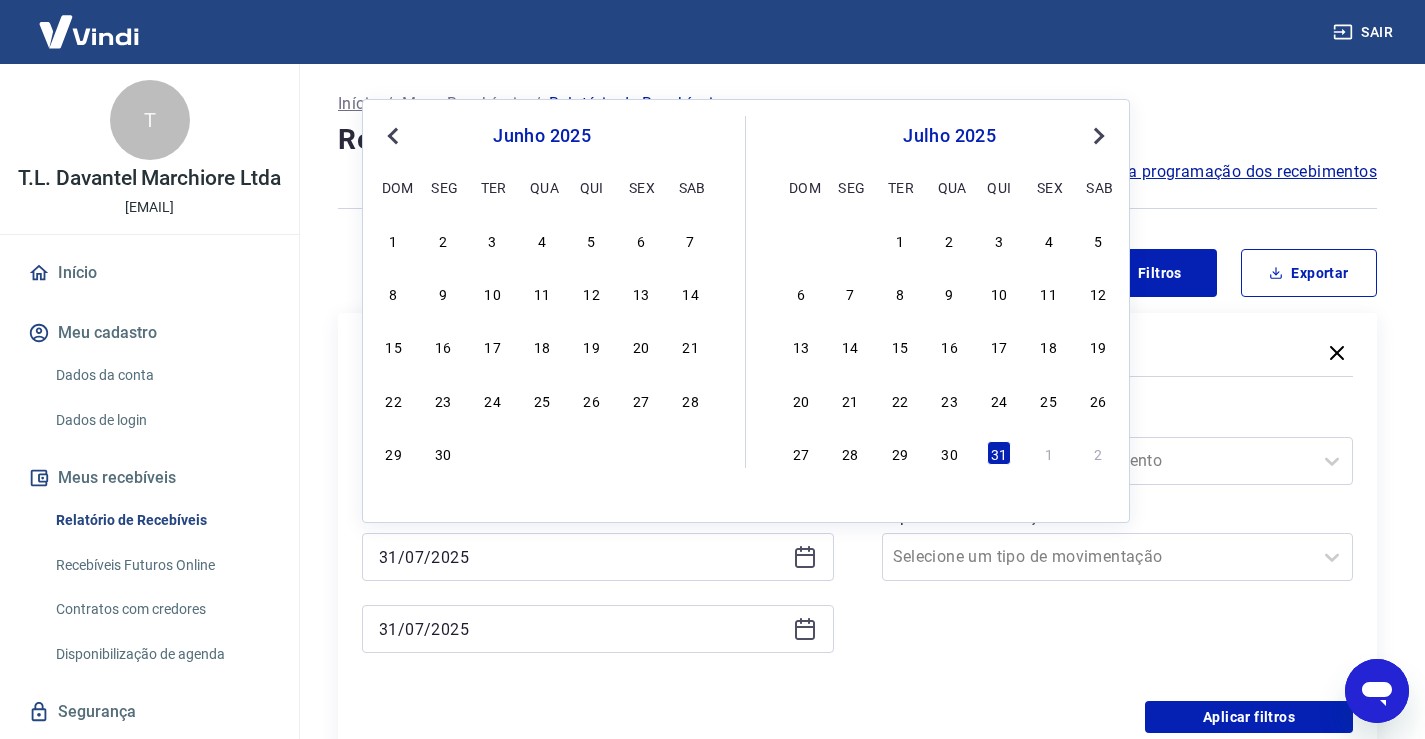 type on "[DATE]" 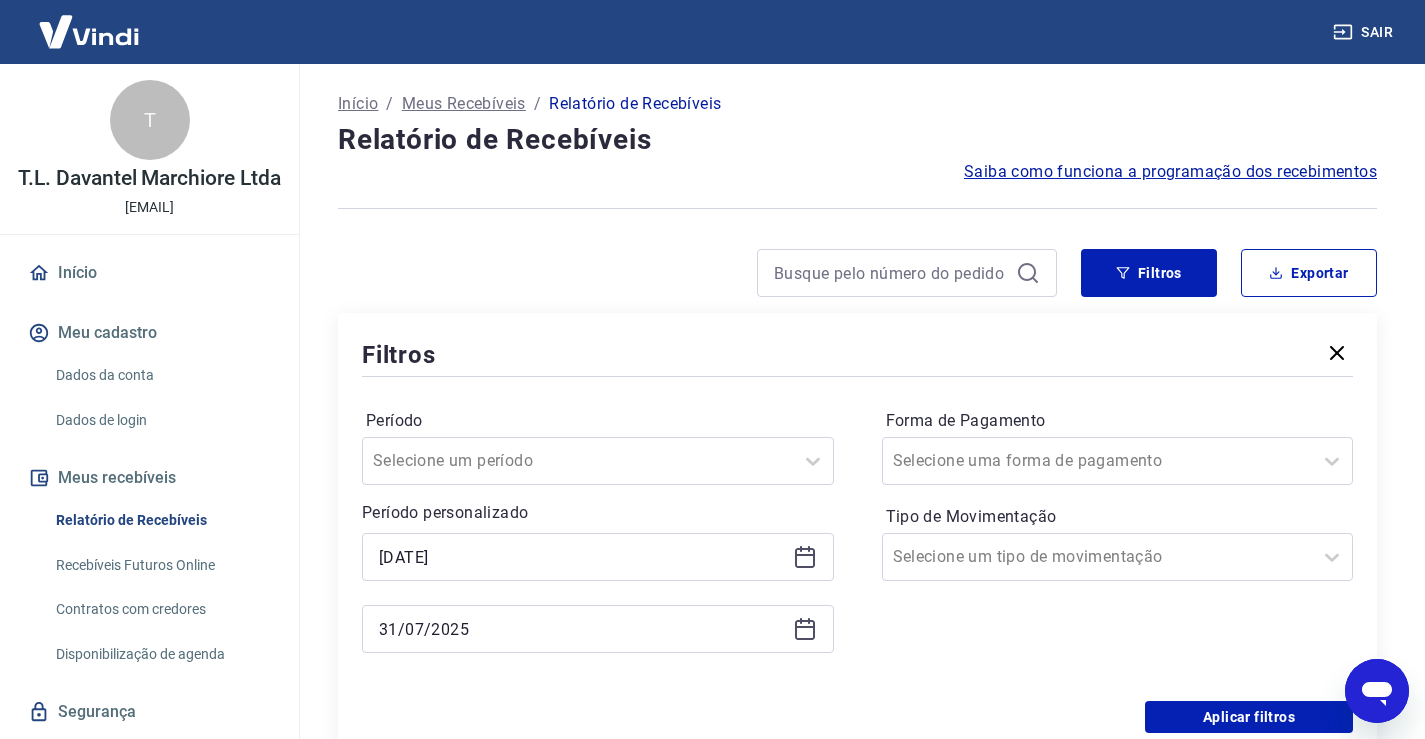 click 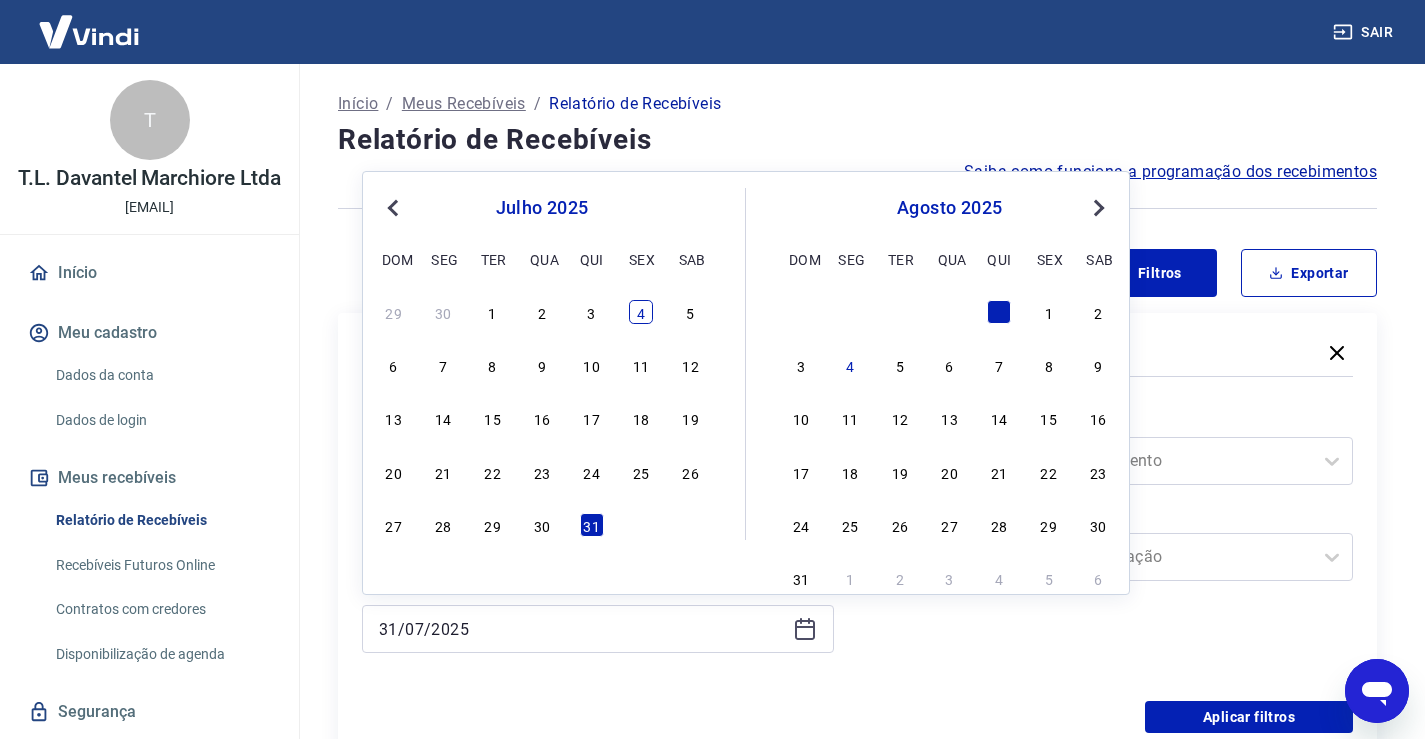 click on "4" at bounding box center [641, 312] 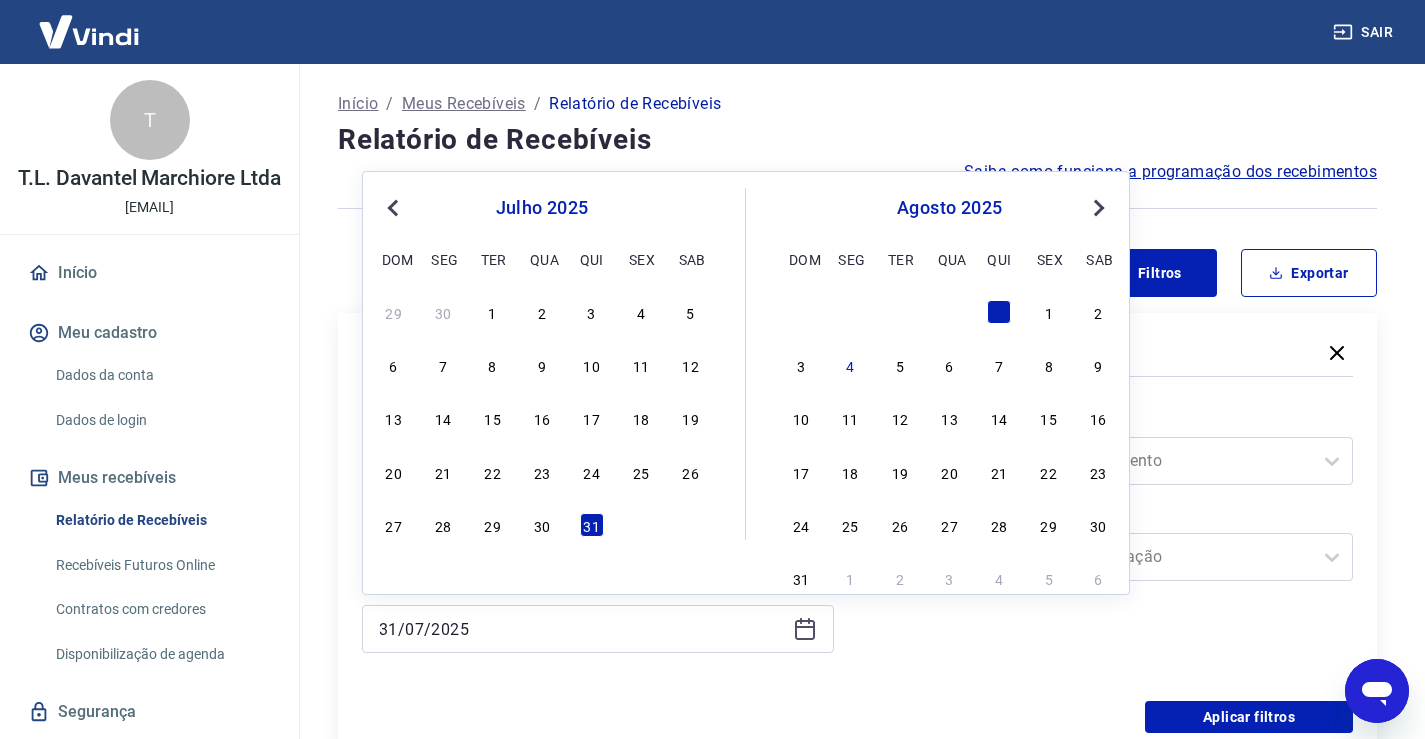 type on "[DATE]" 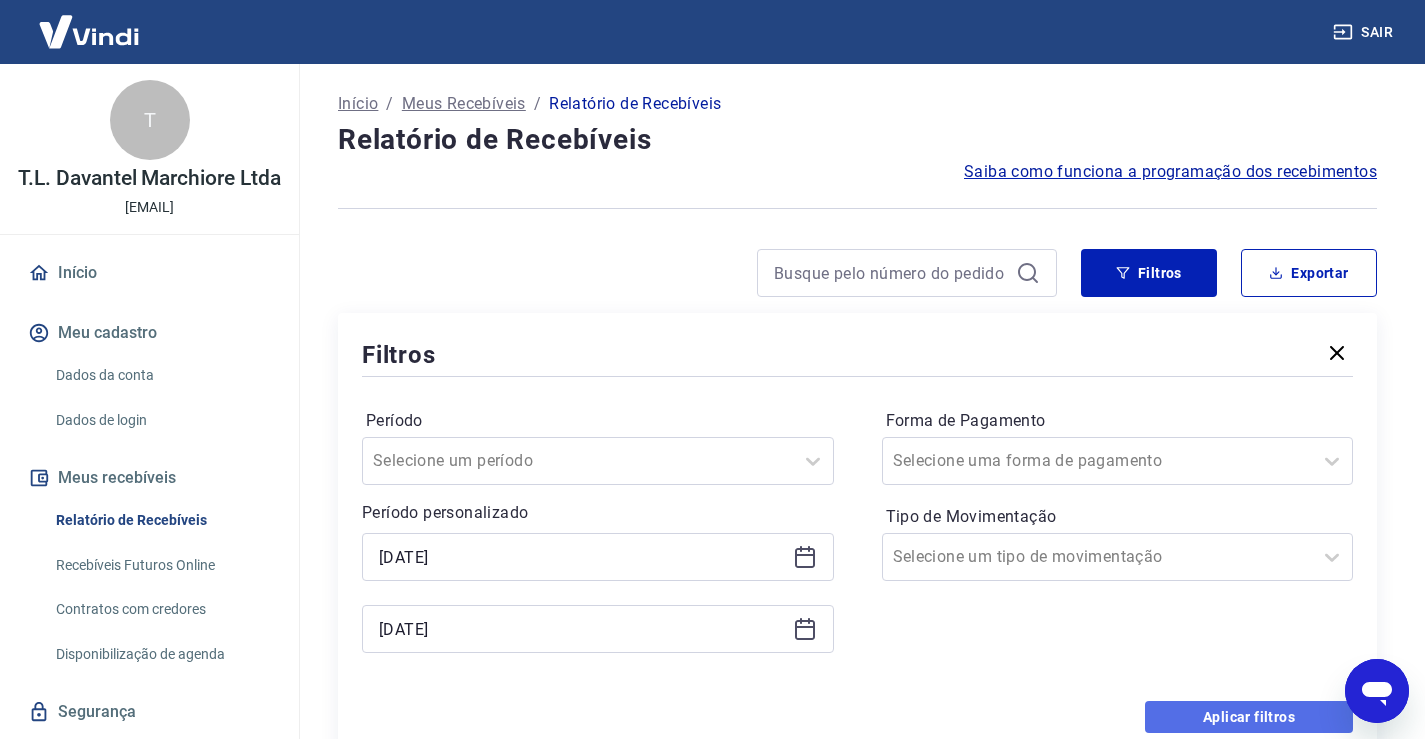 click on "Aplicar filtros" at bounding box center [1249, 717] 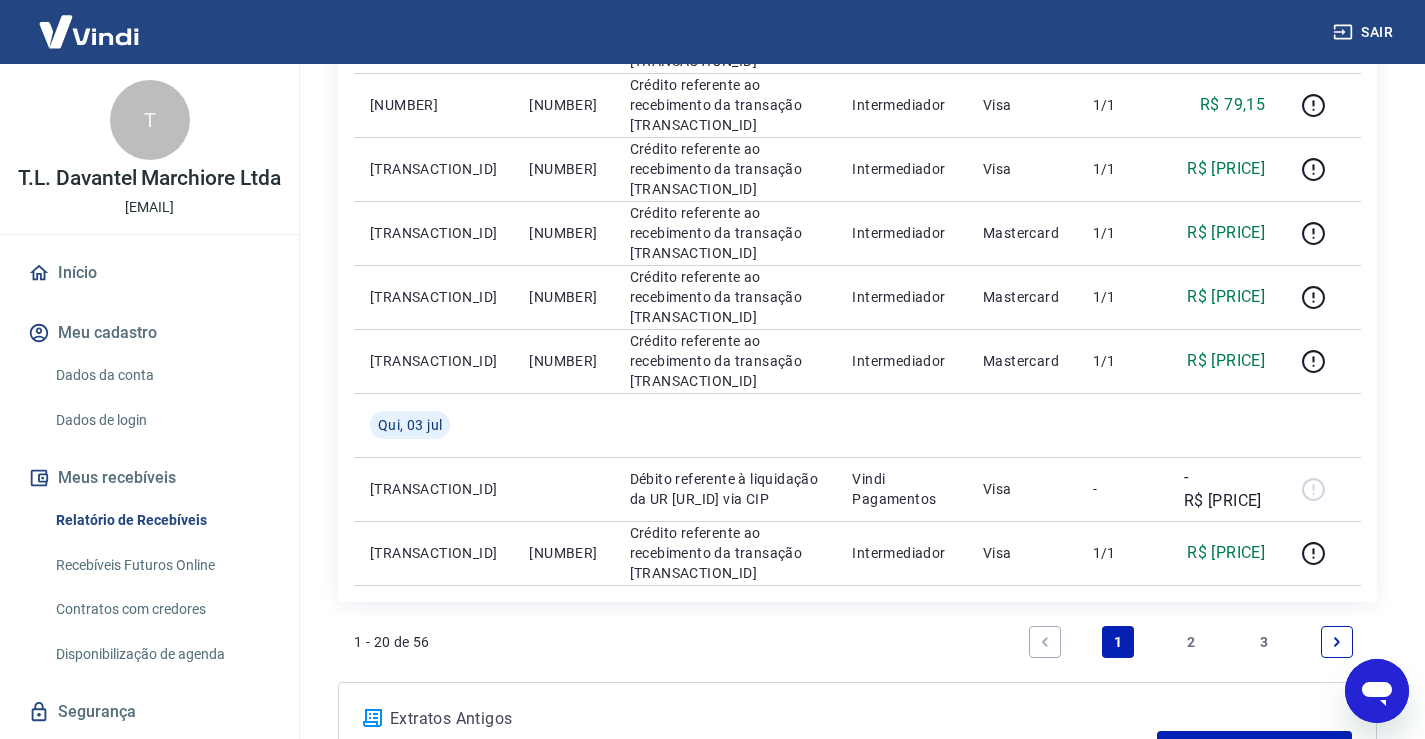 scroll, scrollTop: 1400, scrollLeft: 0, axis: vertical 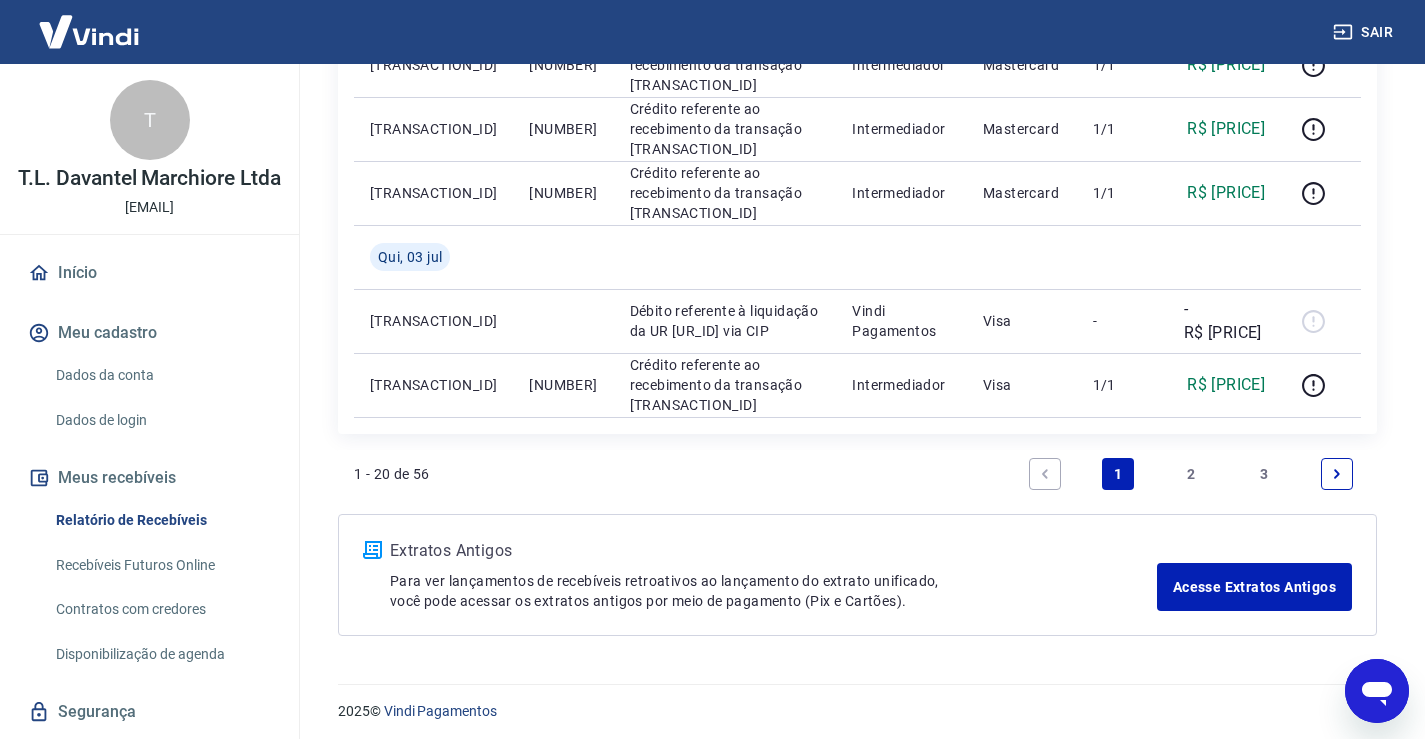 click on "3" at bounding box center (1264, 474) 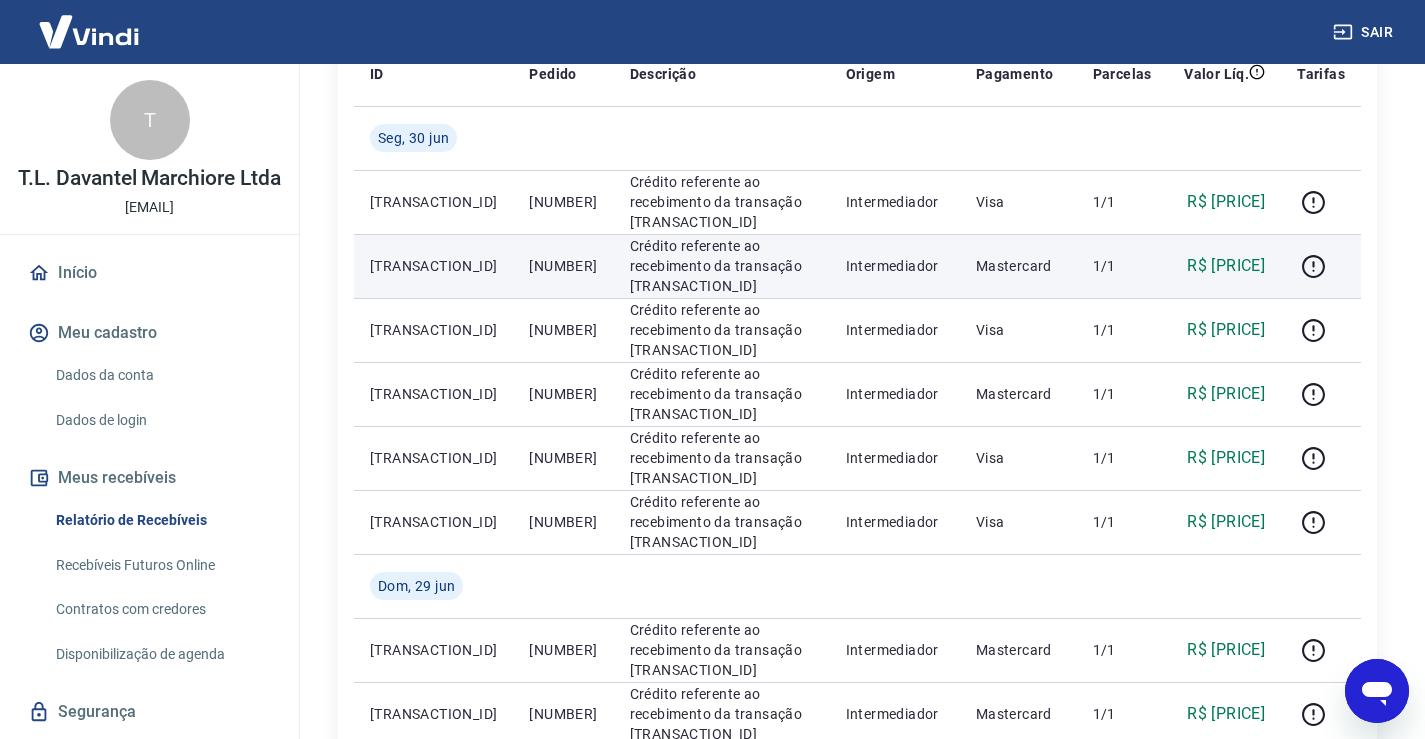 scroll, scrollTop: 300, scrollLeft: 0, axis: vertical 